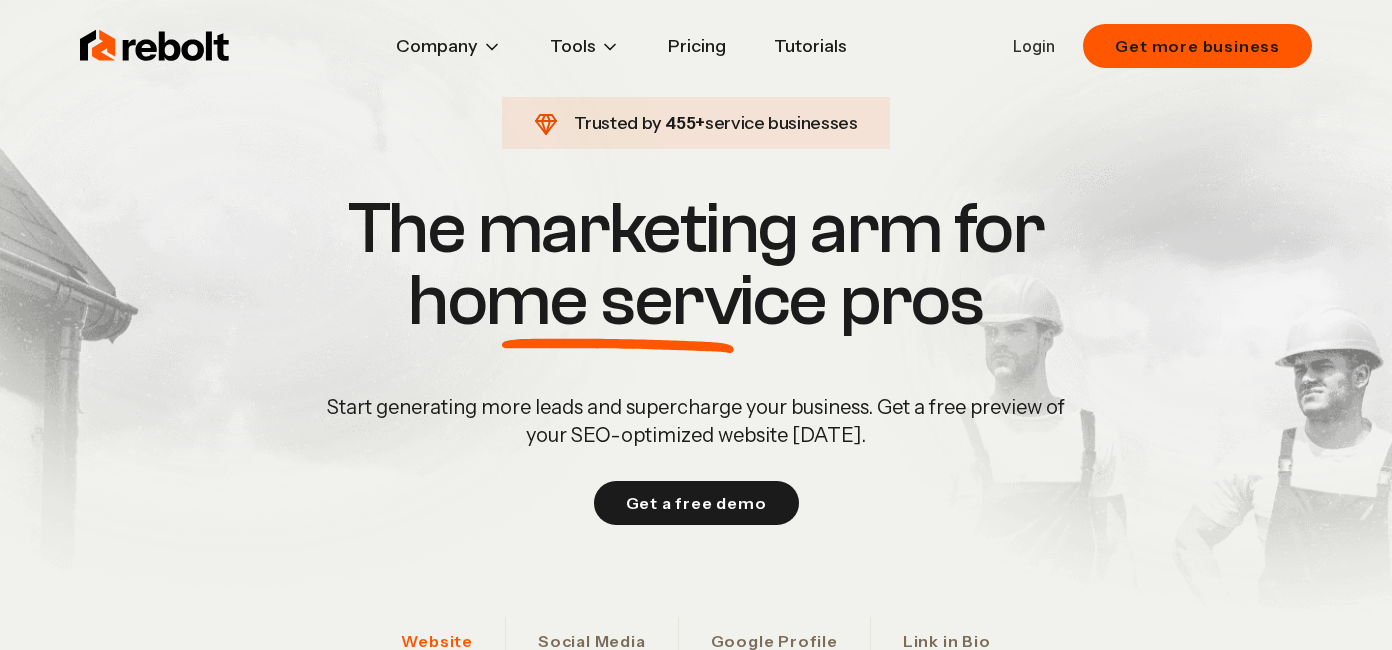 scroll, scrollTop: 0, scrollLeft: 0, axis: both 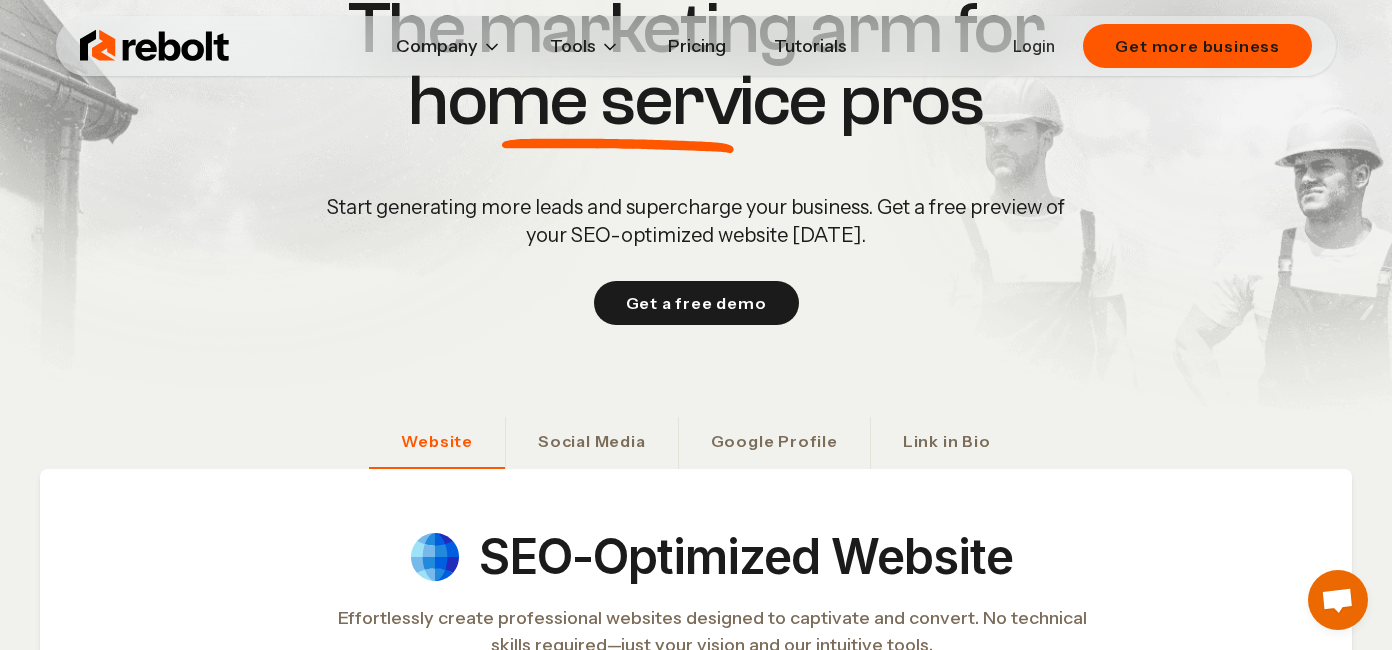 click on "Start generating more leads and supercharge your business. Get a free preview of your SEO-optimized website today." at bounding box center [696, 221] 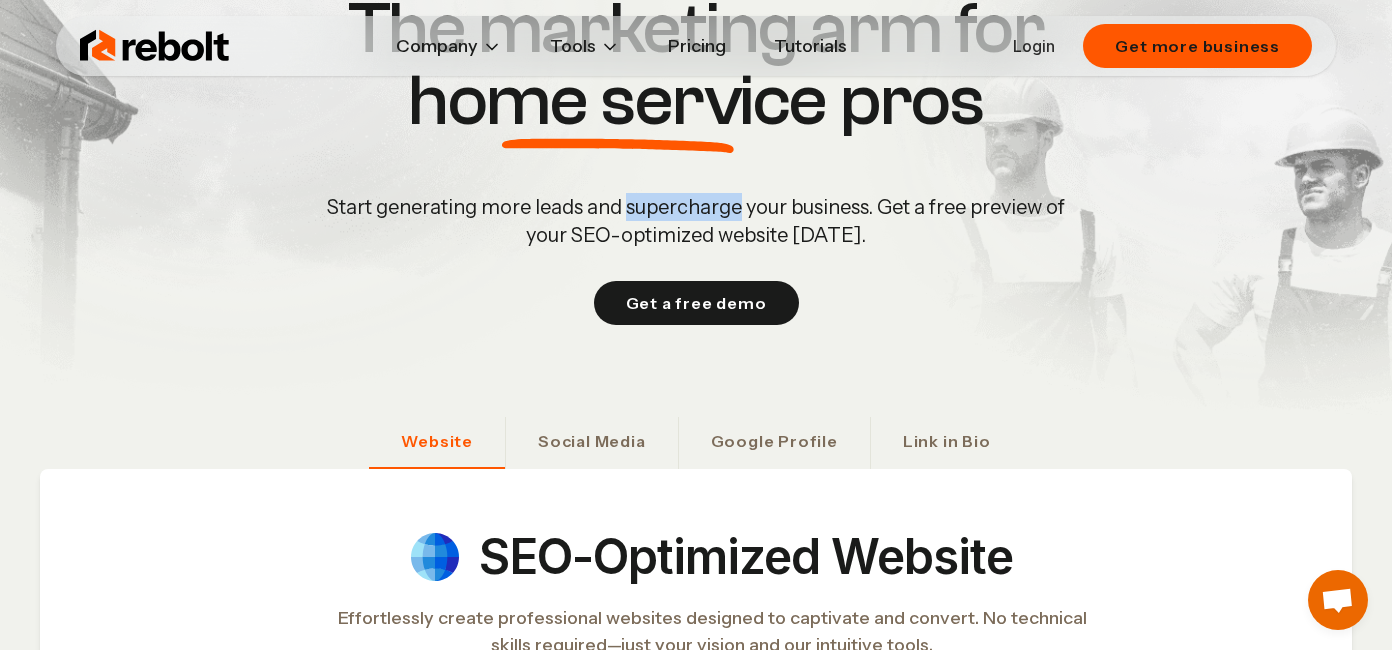 click on "Start generating more leads and supercharge your business. Get a free preview of your SEO-optimized website today." at bounding box center [696, 221] 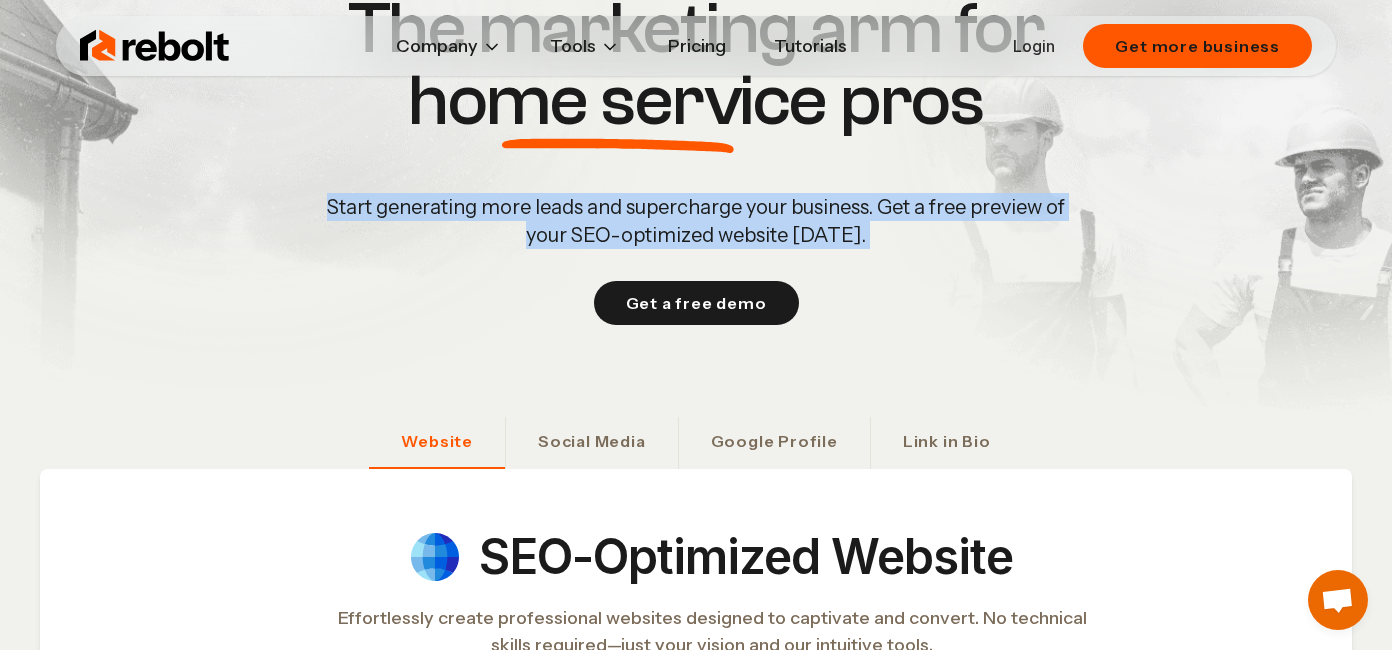 click on "Start generating more leads and supercharge your business. Get a free preview of your SEO-optimized website today." at bounding box center [696, 221] 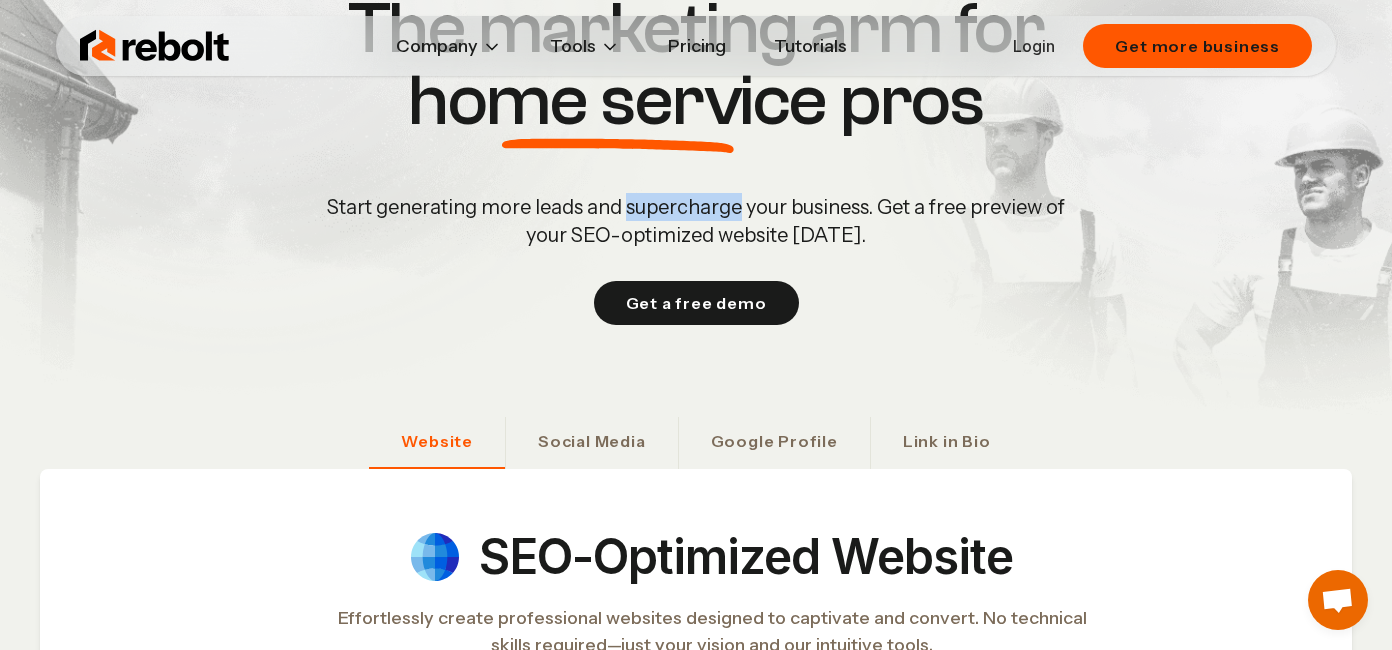 click on "Start generating more leads and supercharge your business. Get a free preview of your SEO-optimized website today." at bounding box center [696, 221] 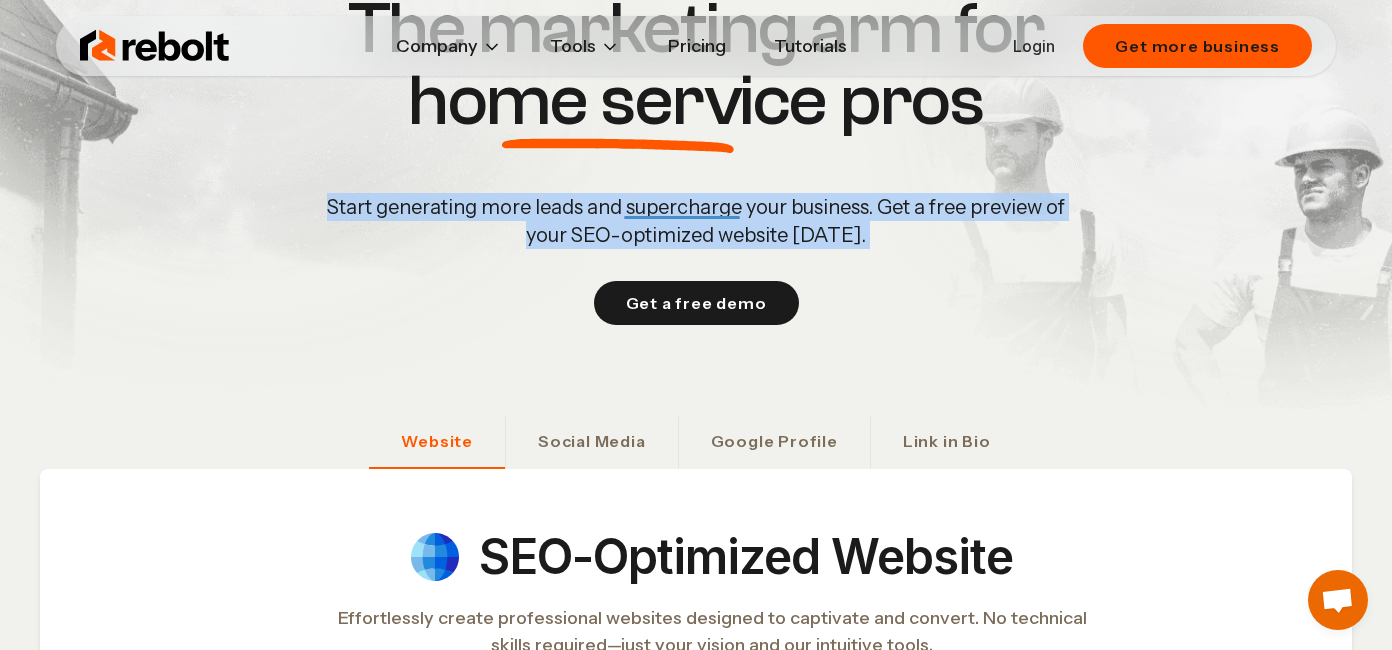 click on "Start generating more leads and supercharge your business. Get a free preview of your SEO-optimized website today." at bounding box center (696, 221) 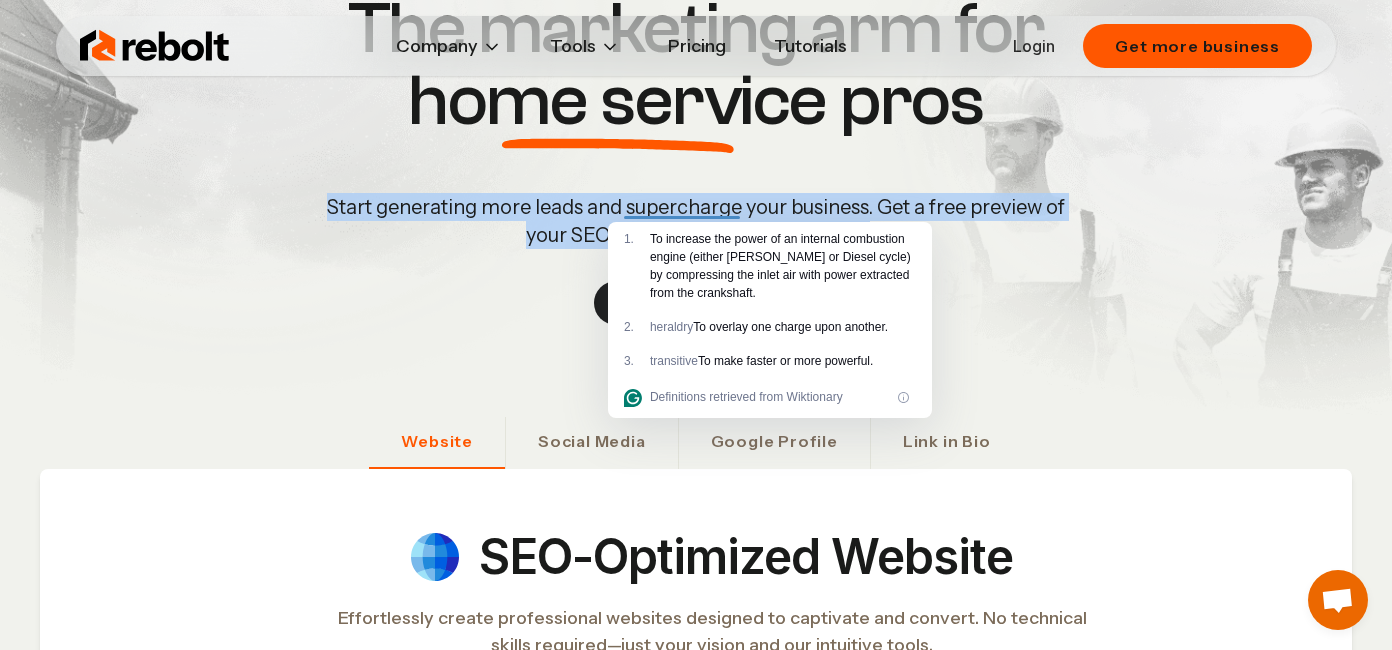 click on "Start generating more leads and supercharge your business. Get a free preview of your SEO-optimized website today." at bounding box center (696, 221) 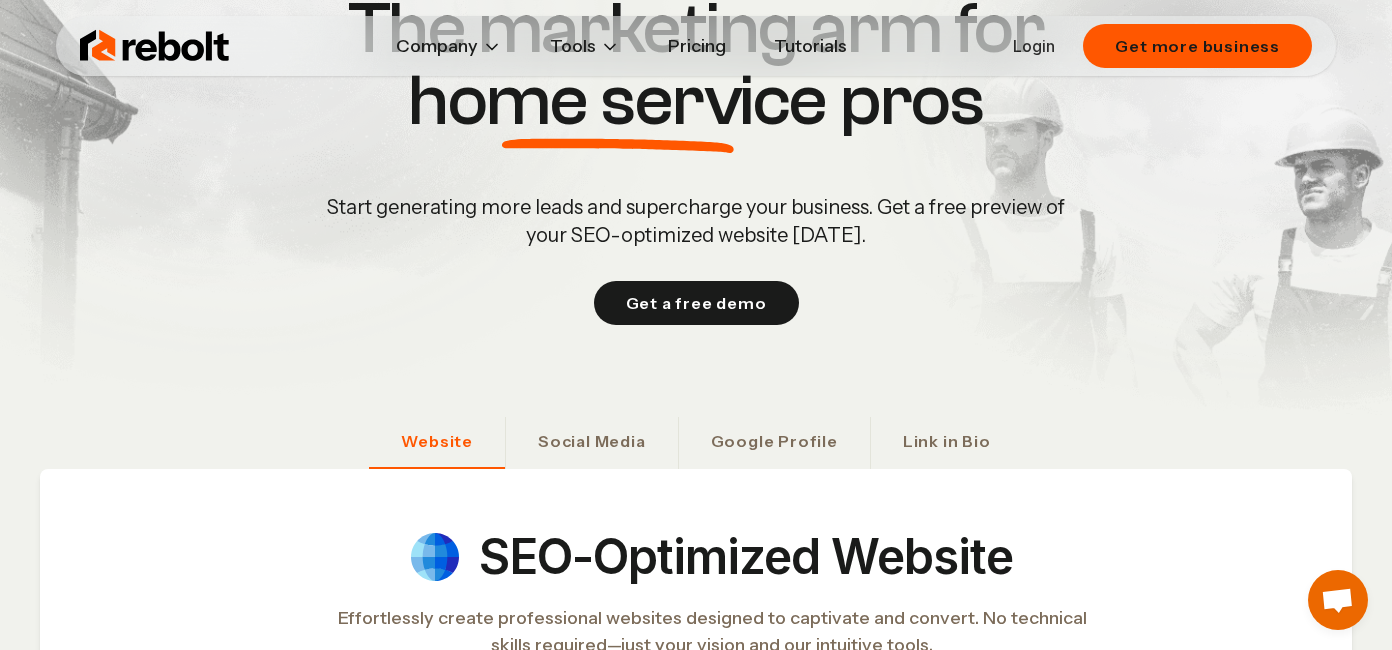 click on "Start generating more leads and supercharge your business. Get a free preview of your SEO-optimized website today." at bounding box center (696, 221) 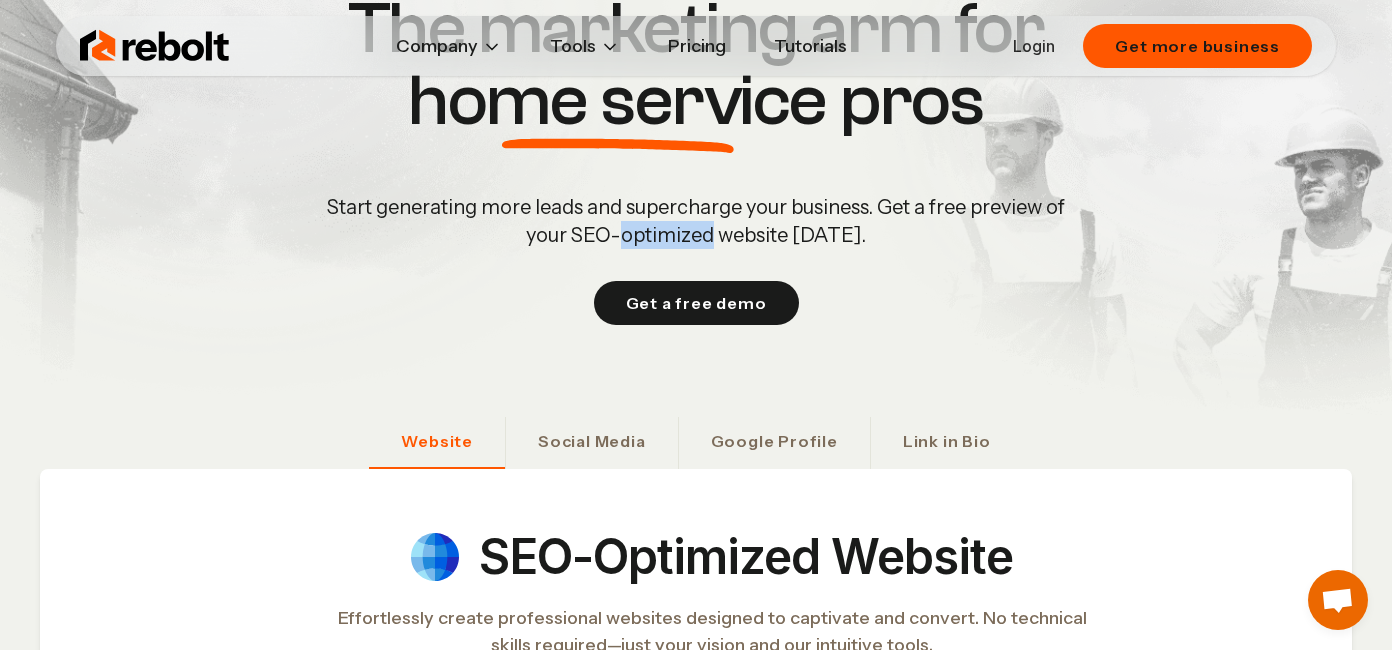 click on "Start generating more leads and supercharge your business. Get a free preview of your SEO-optimized website today." at bounding box center (696, 221) 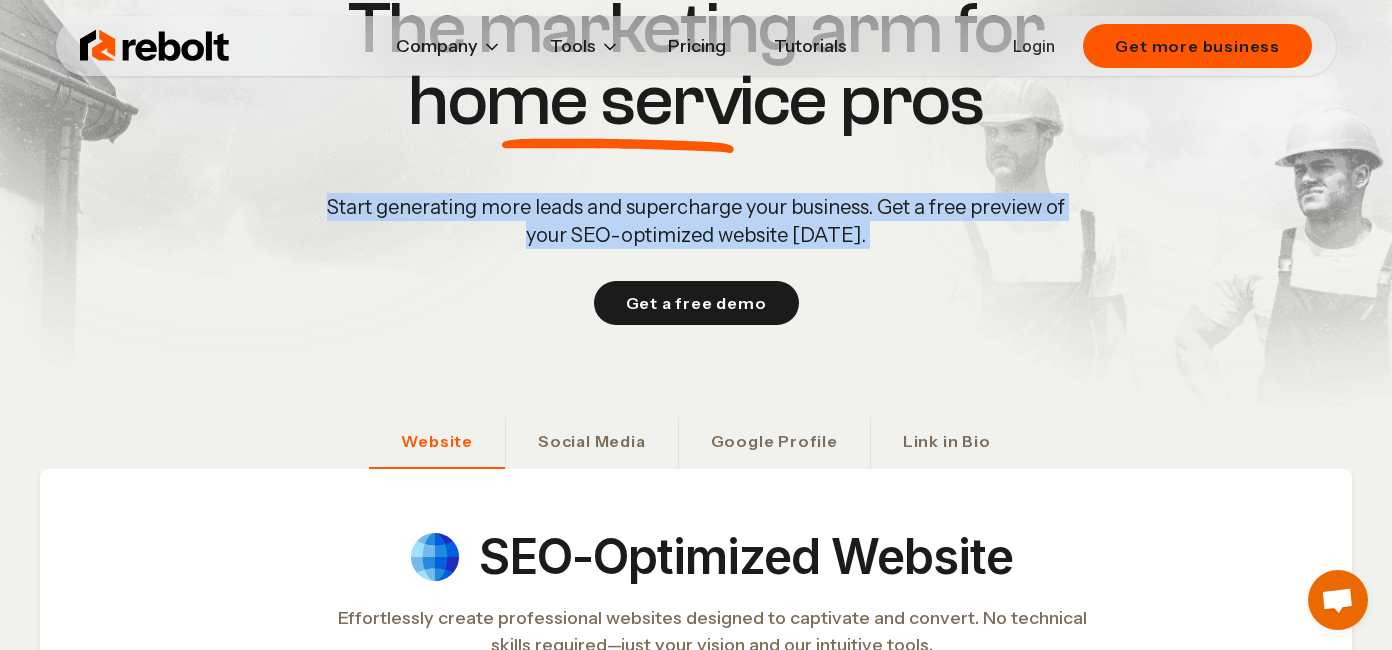 click on "Start generating more leads and supercharge your business. Get a free preview of your SEO-optimized website today." at bounding box center (696, 221) 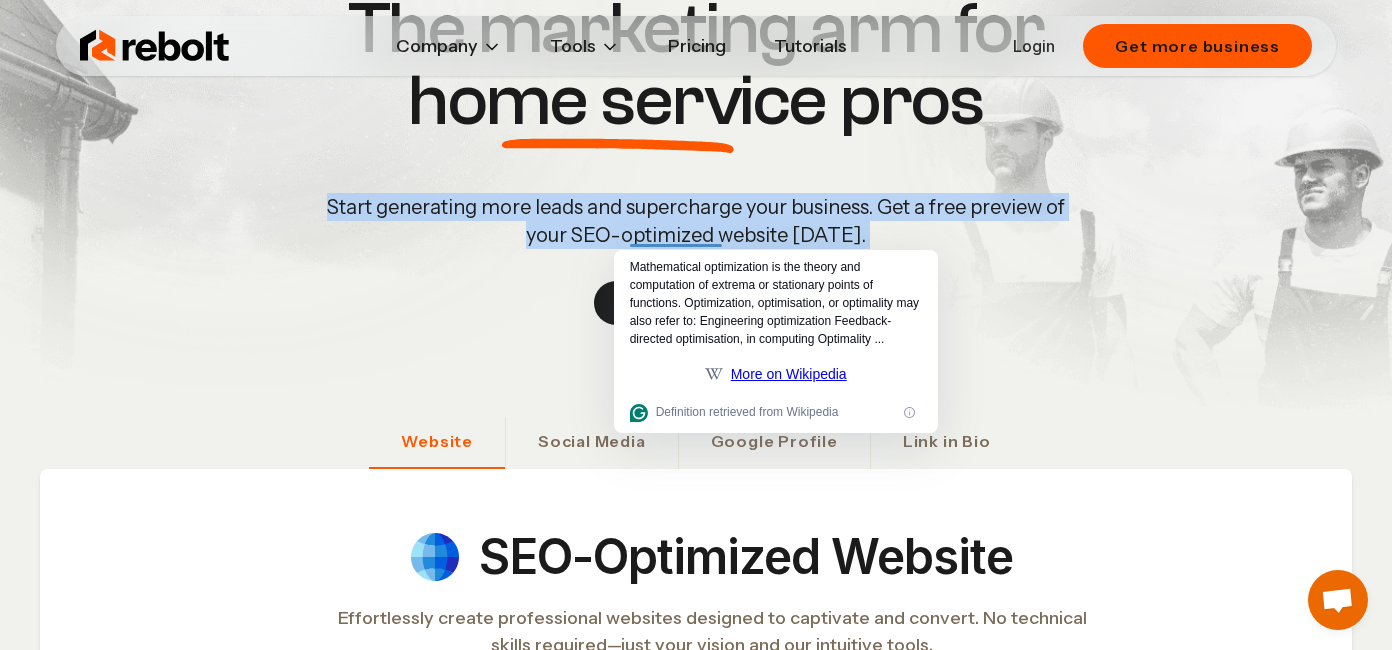 click on "Start generating more leads and supercharge your business. Get a free preview of your SEO-optimized website today." at bounding box center [696, 221] 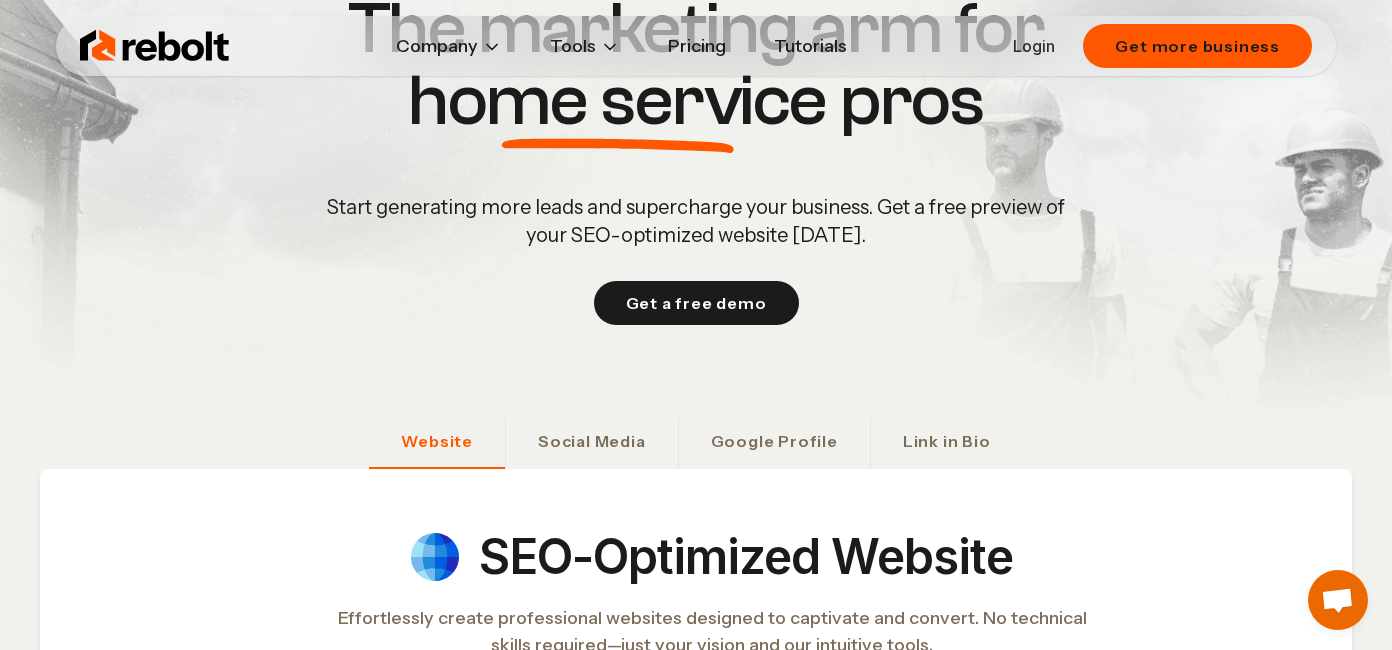 click on "Start generating more leads and supercharge your business. Get a free preview of your SEO-optimized website today." at bounding box center [696, 221] 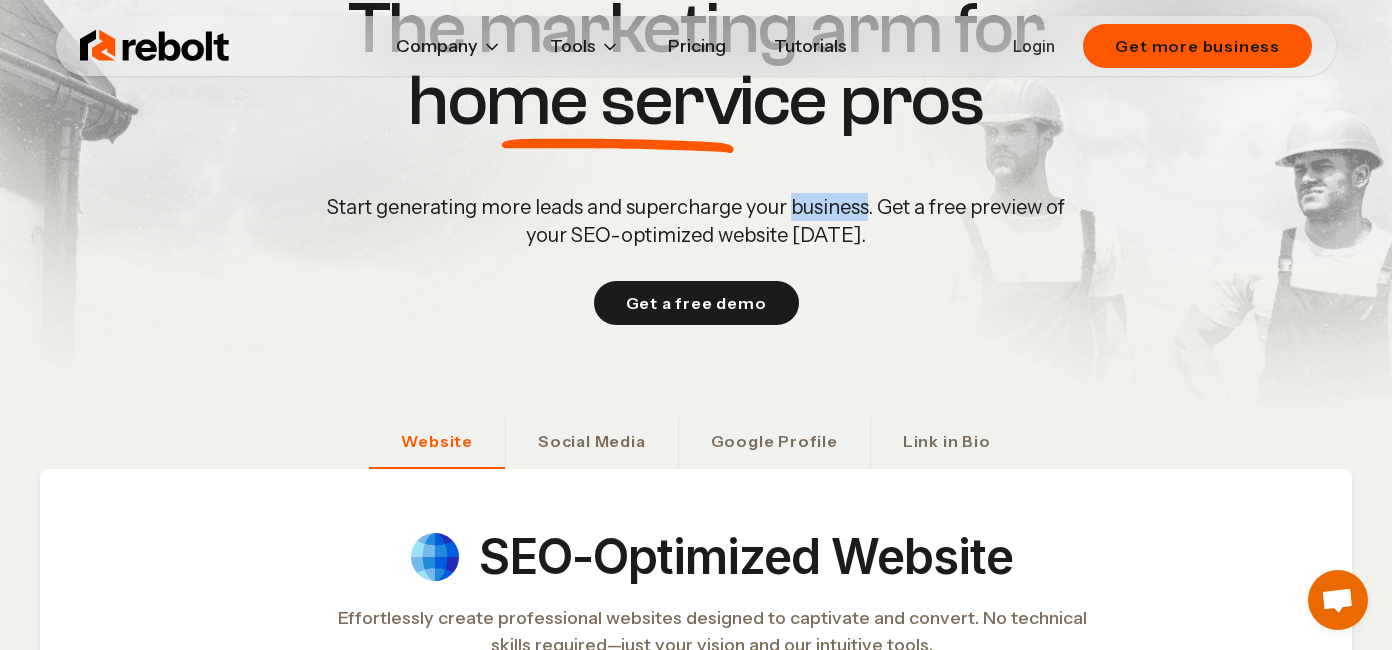 click on "Start generating more leads and supercharge your business. Get a free preview of your SEO-optimized website today." at bounding box center (696, 221) 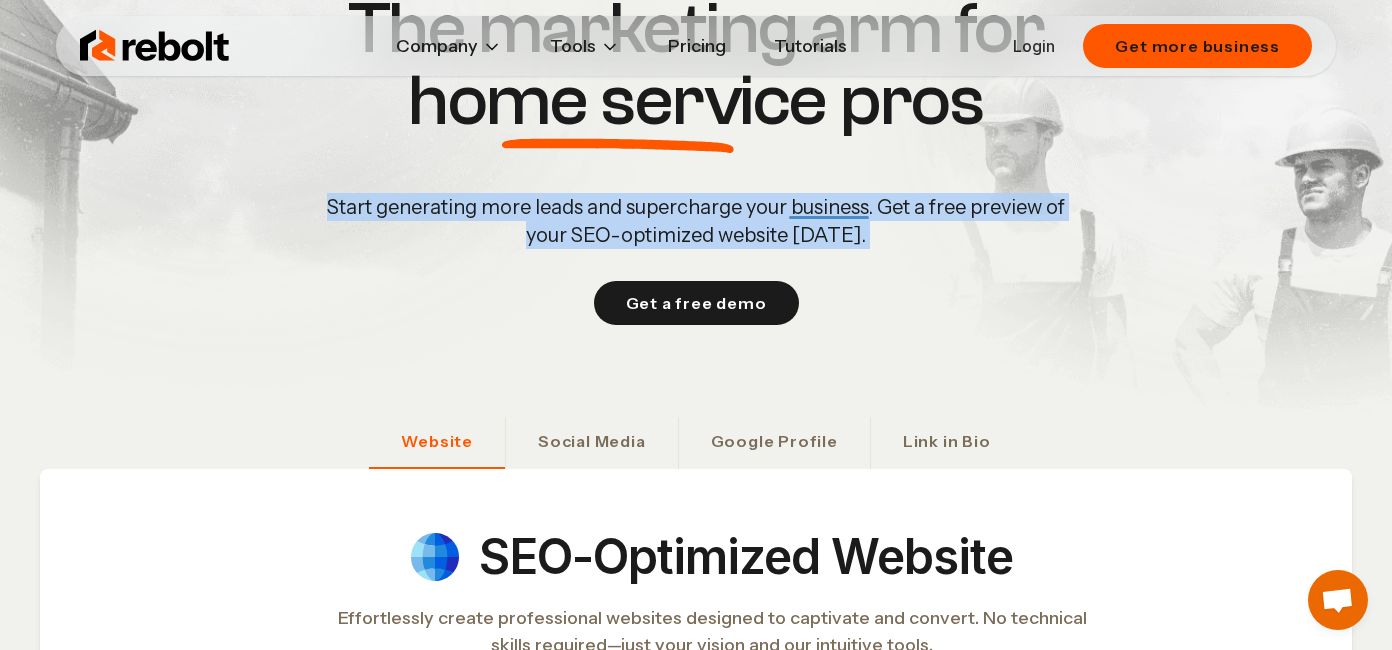 click on "Start generating more leads and supercharge your business. Get a free preview of your SEO-optimized website today." at bounding box center (696, 221) 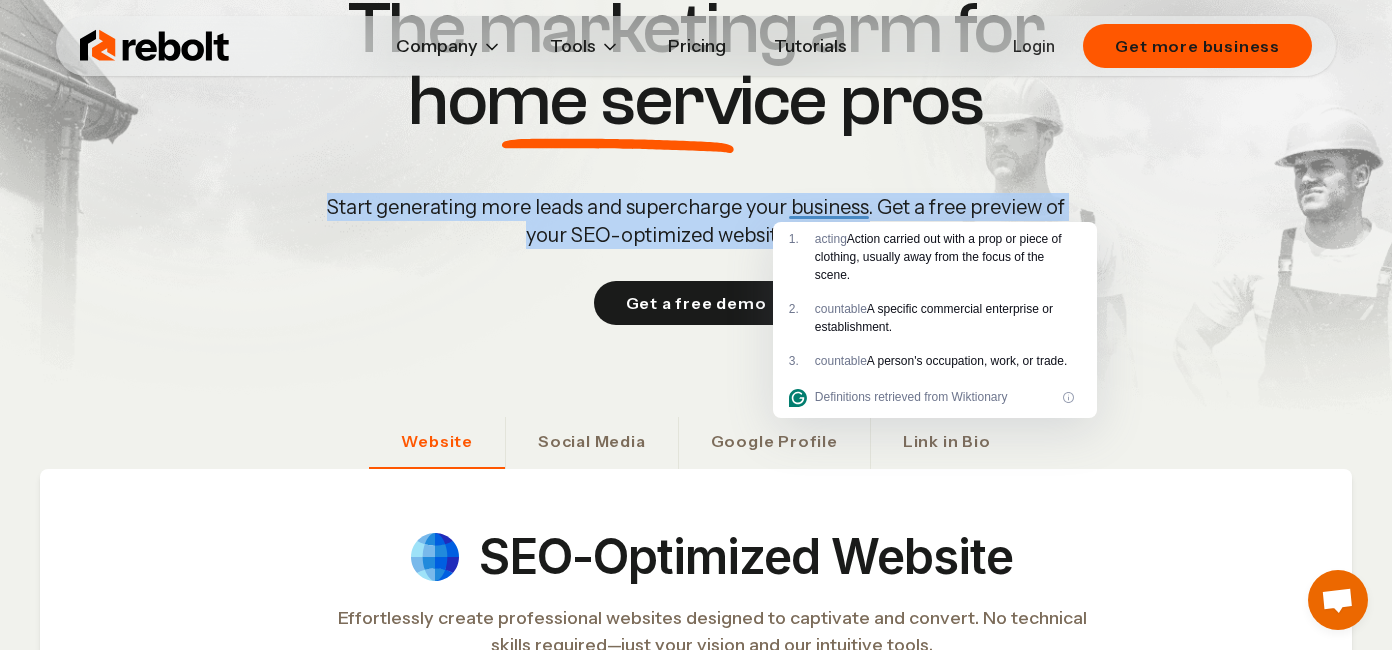 click on "Start generating more leads and supercharge your business. Get a free preview of your SEO-optimized website today." at bounding box center (696, 221) 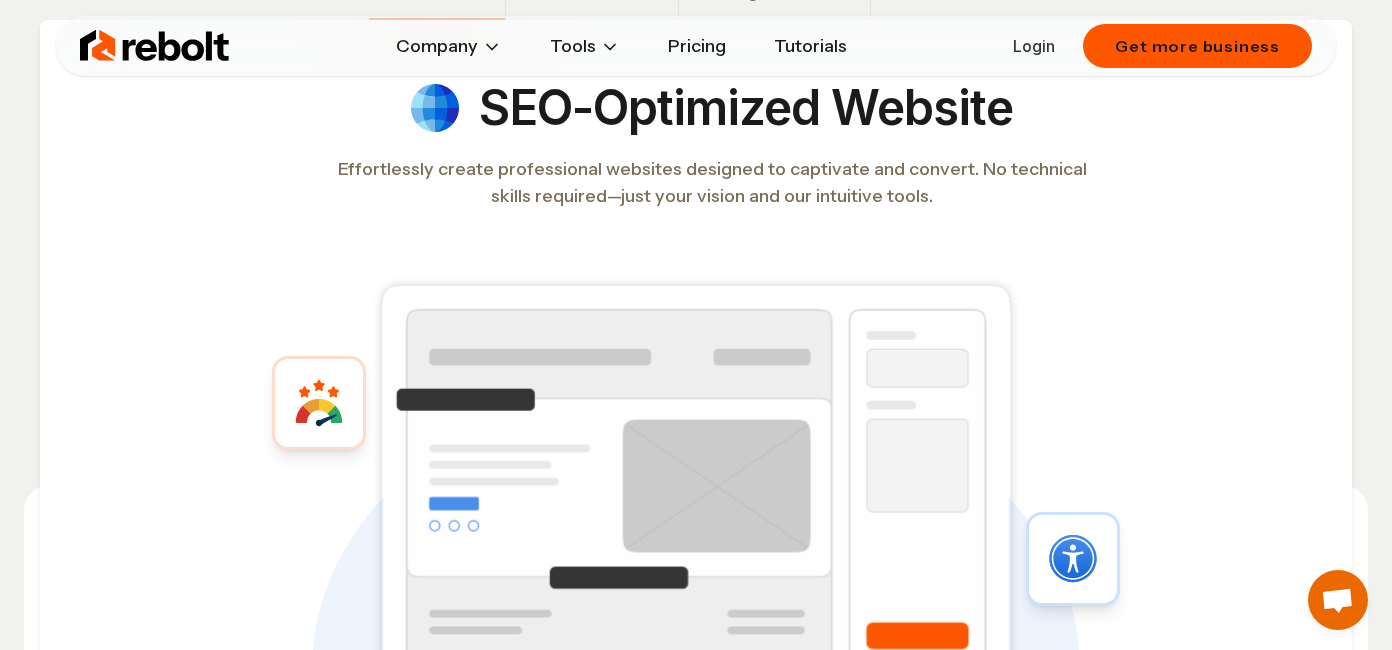 scroll, scrollTop: 600, scrollLeft: 0, axis: vertical 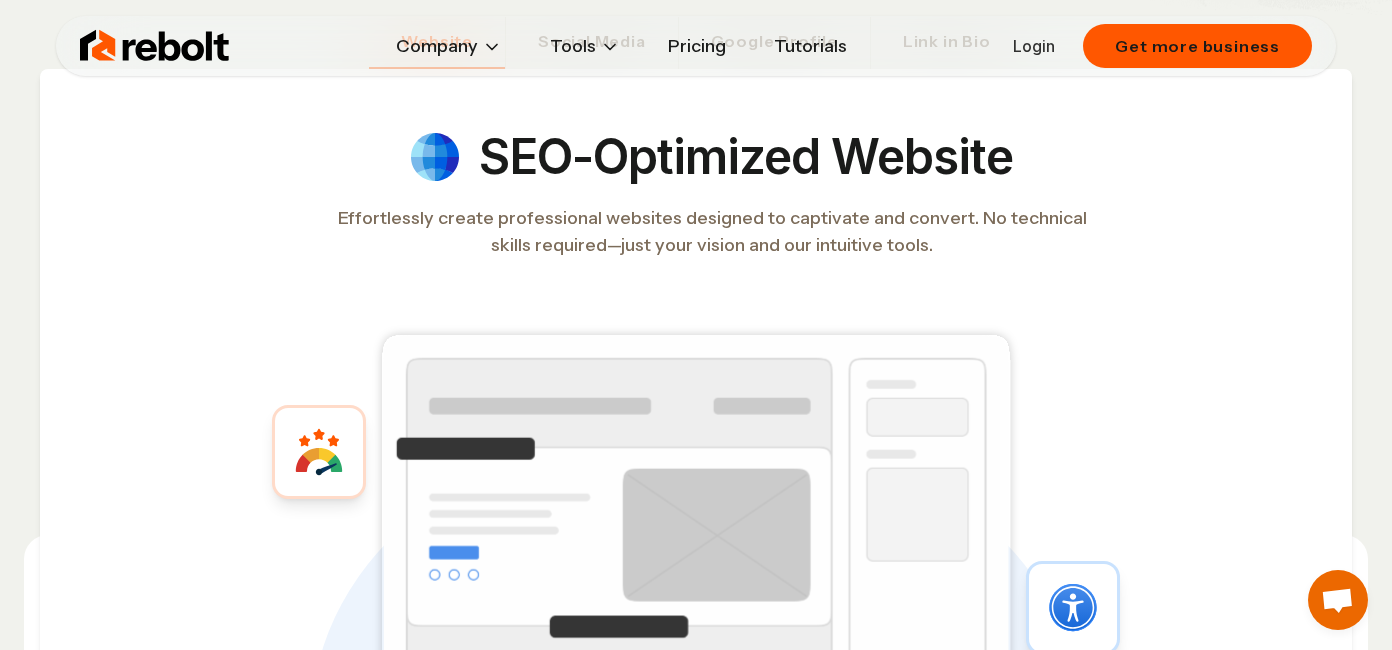 click 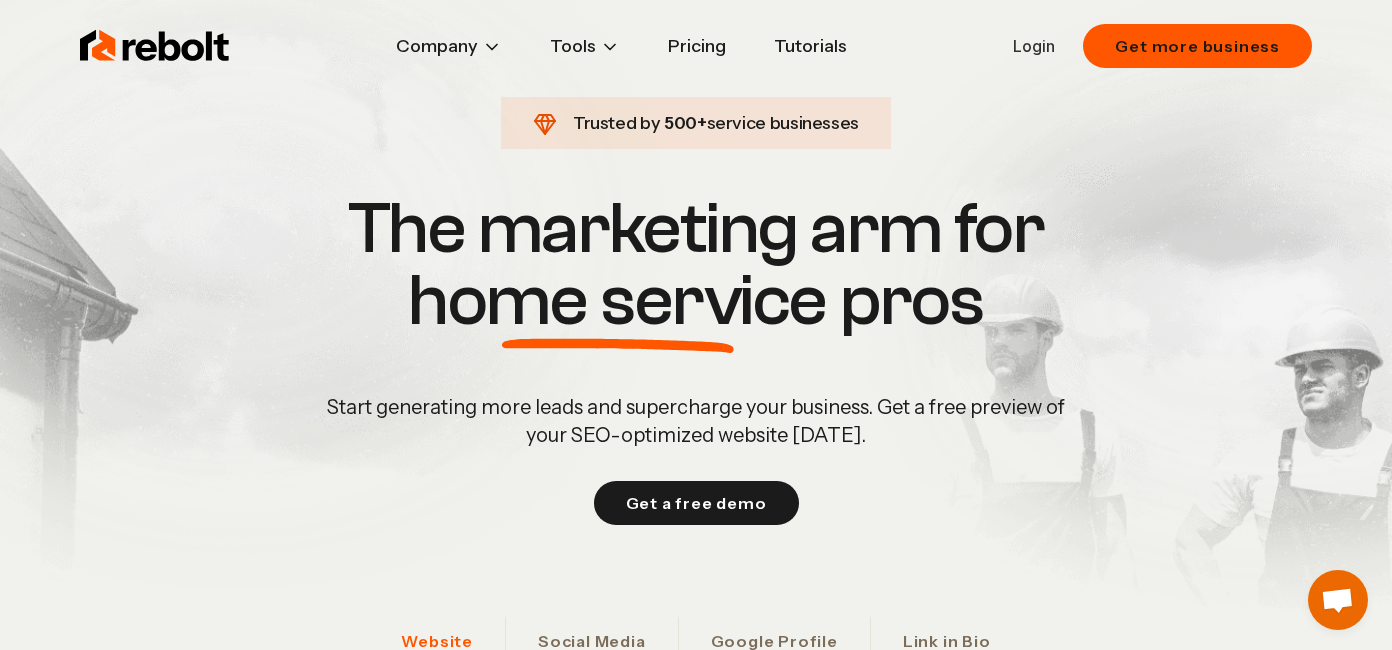 scroll, scrollTop: 0, scrollLeft: 0, axis: both 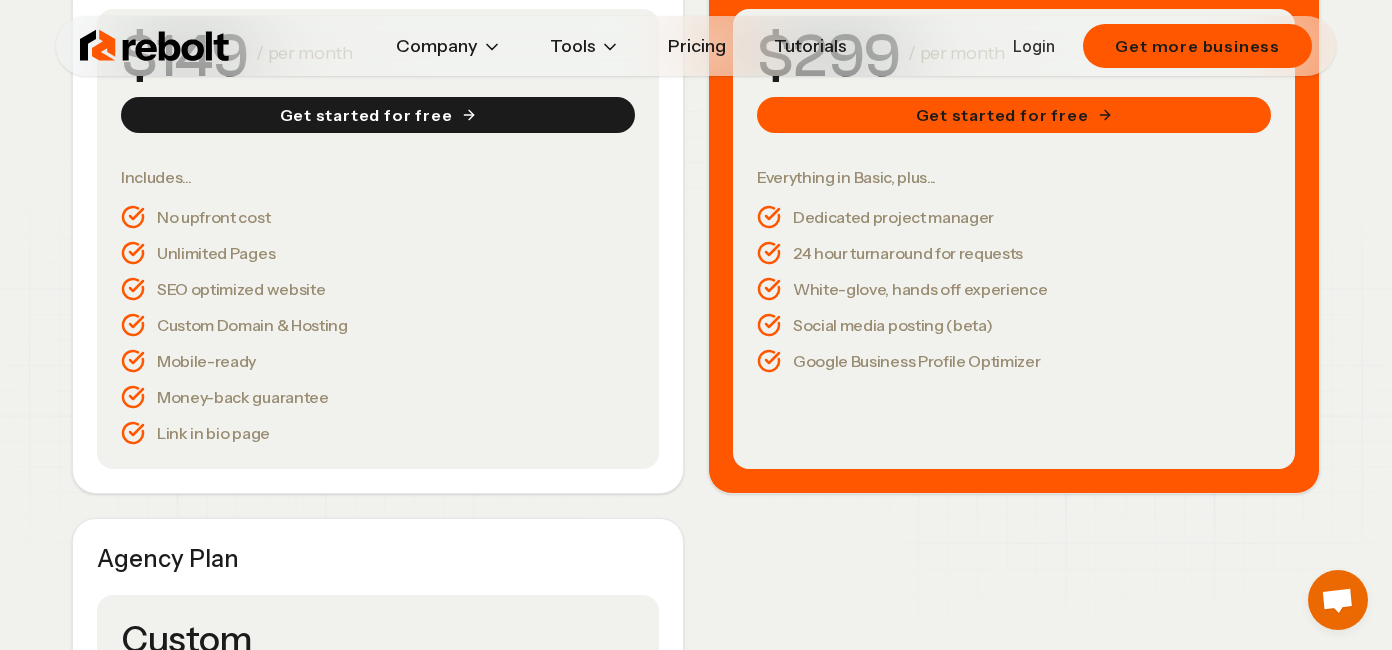 click on "SEO optimized website" at bounding box center [378, 289] 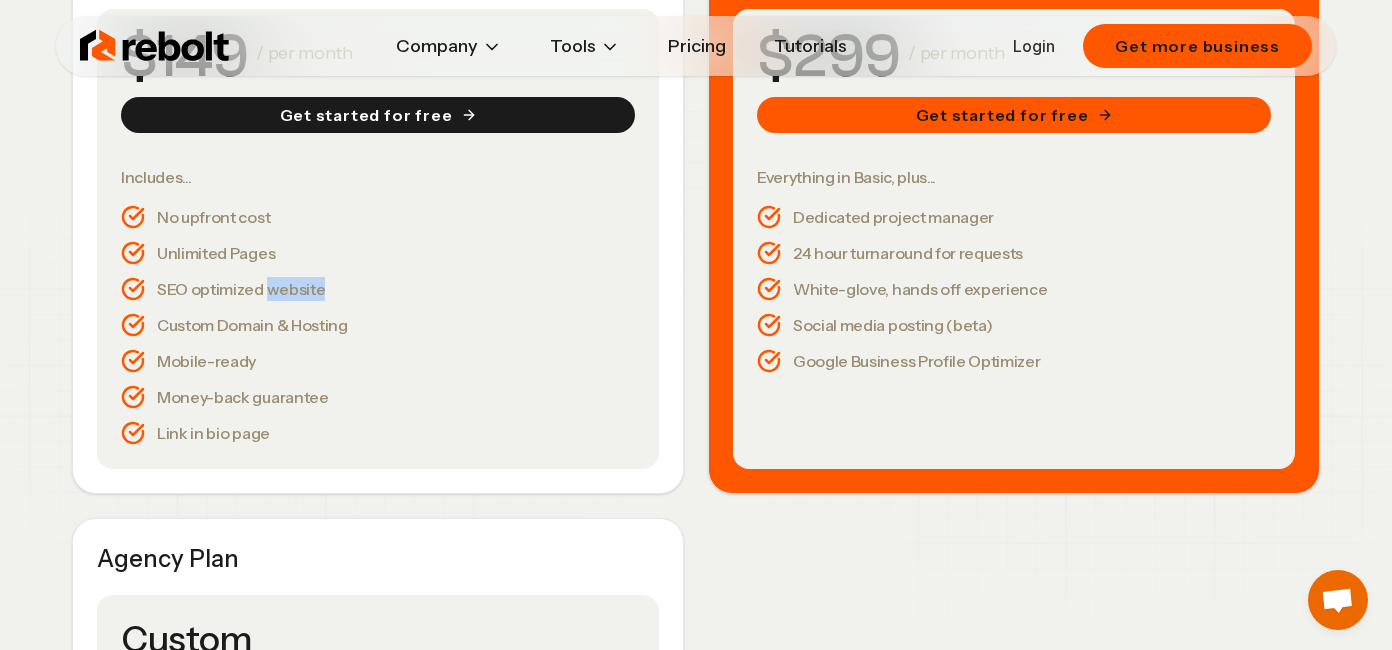 click on "SEO optimized website" at bounding box center [378, 289] 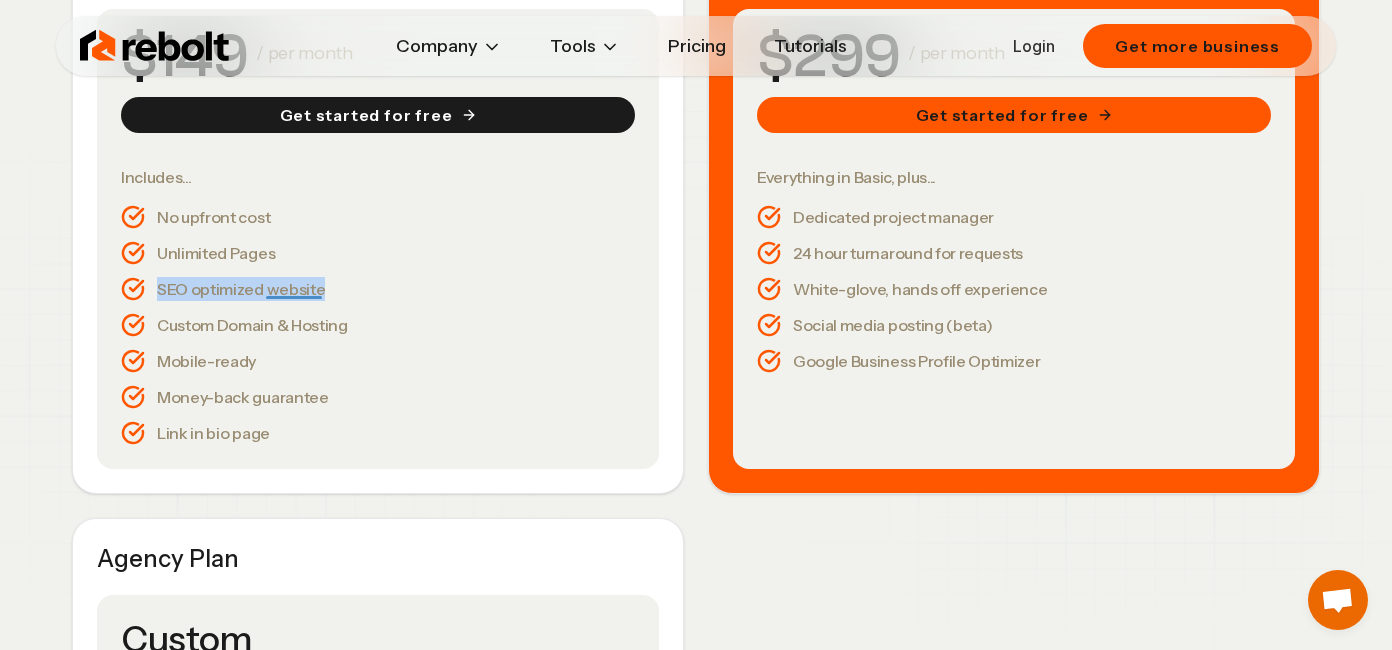 click on "SEO optimized website" at bounding box center (378, 289) 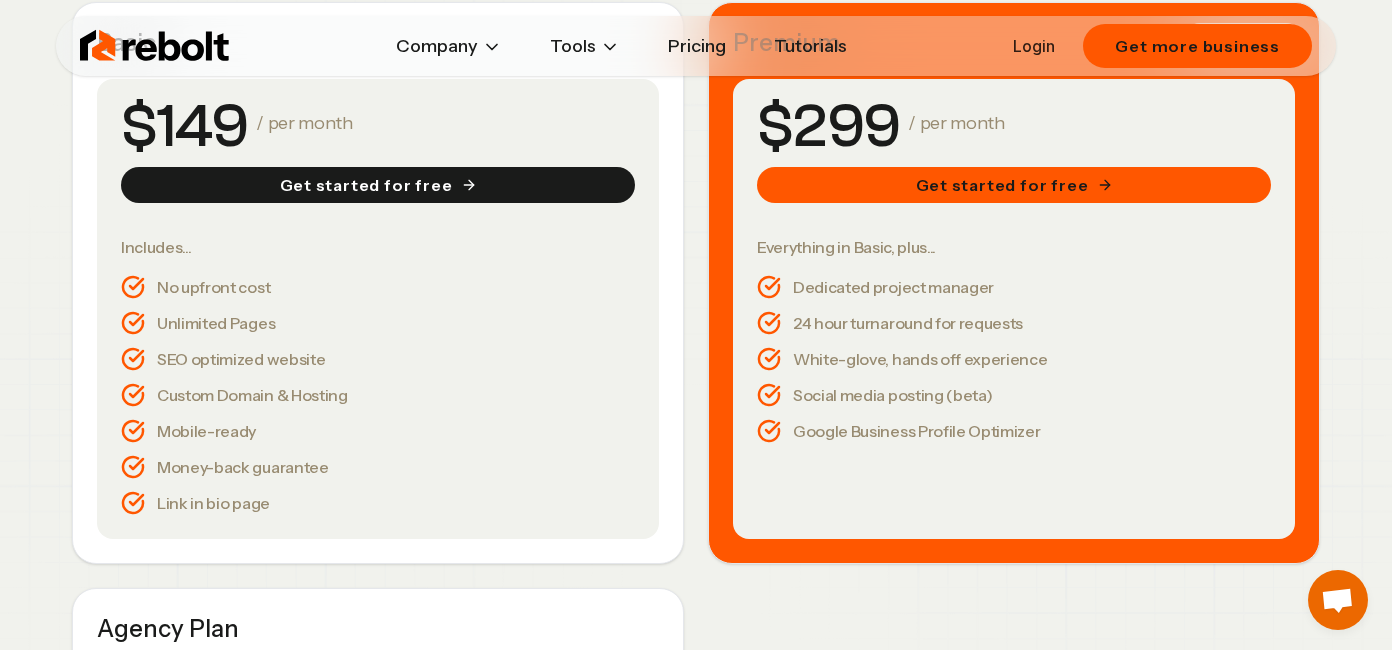 scroll, scrollTop: 500, scrollLeft: 0, axis: vertical 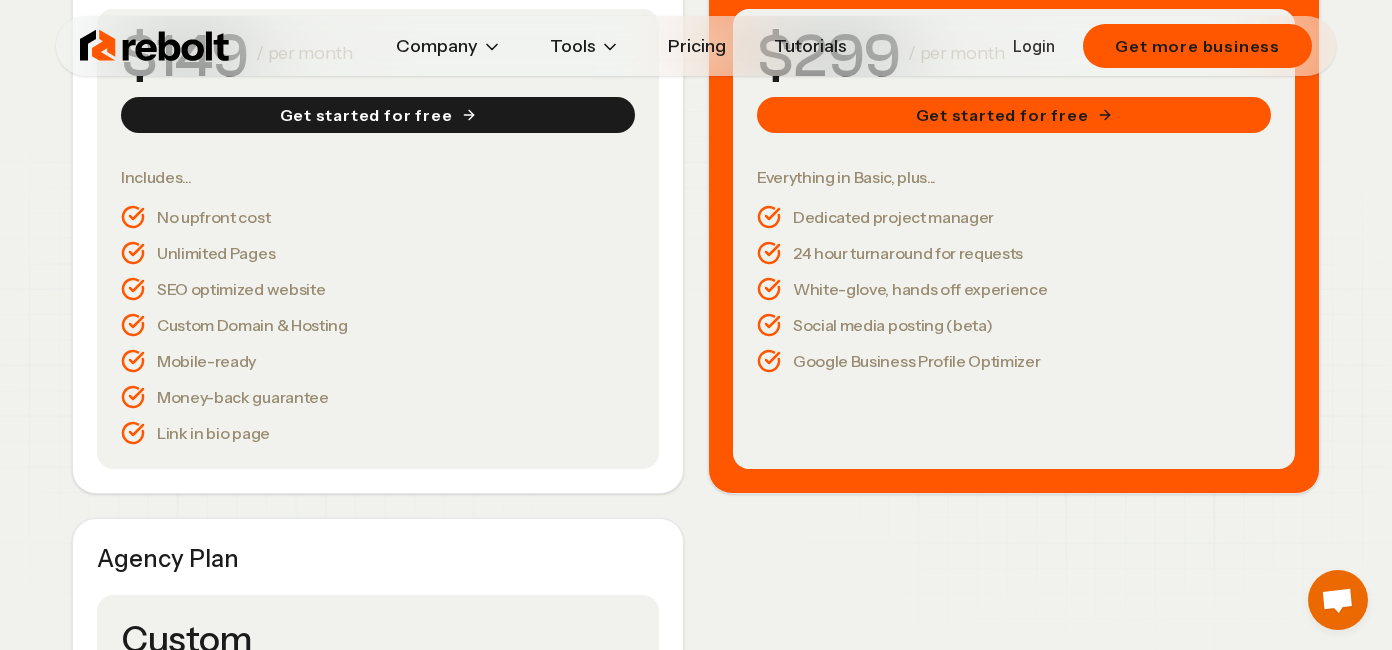 click on "Dedicated project manager" at bounding box center (1014, 217) 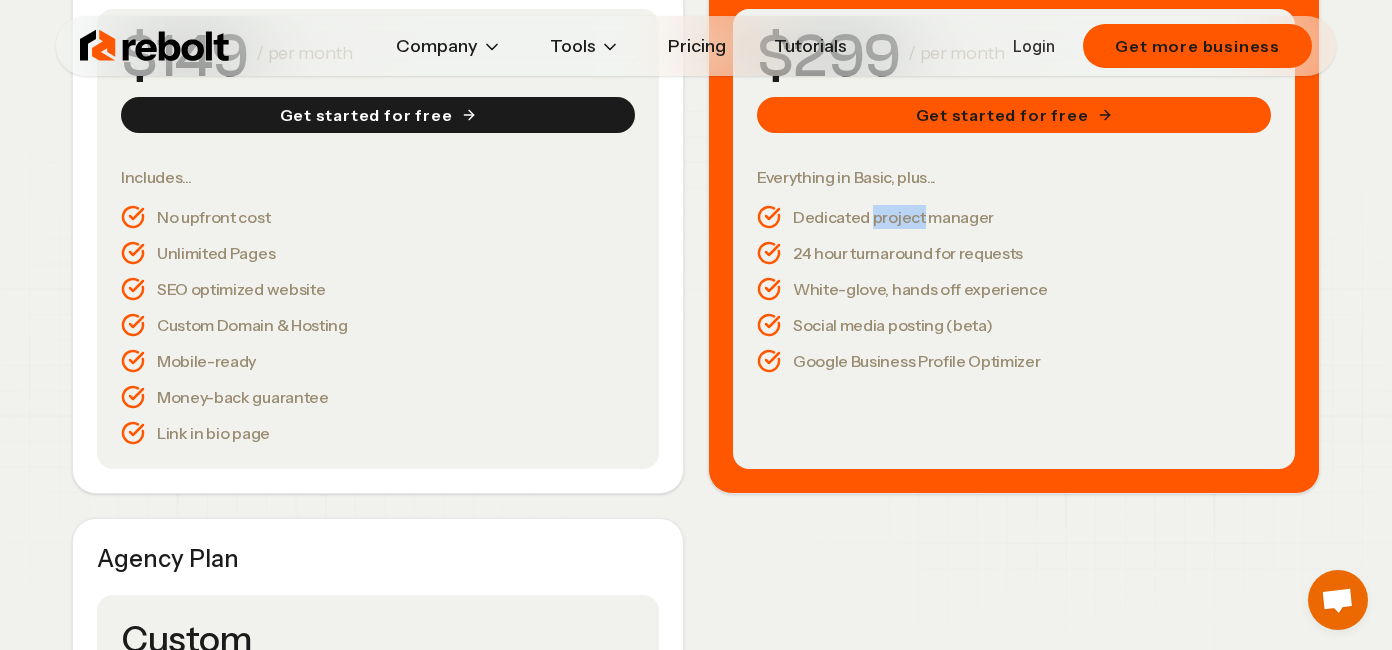 click on "Dedicated project manager" at bounding box center (1014, 217) 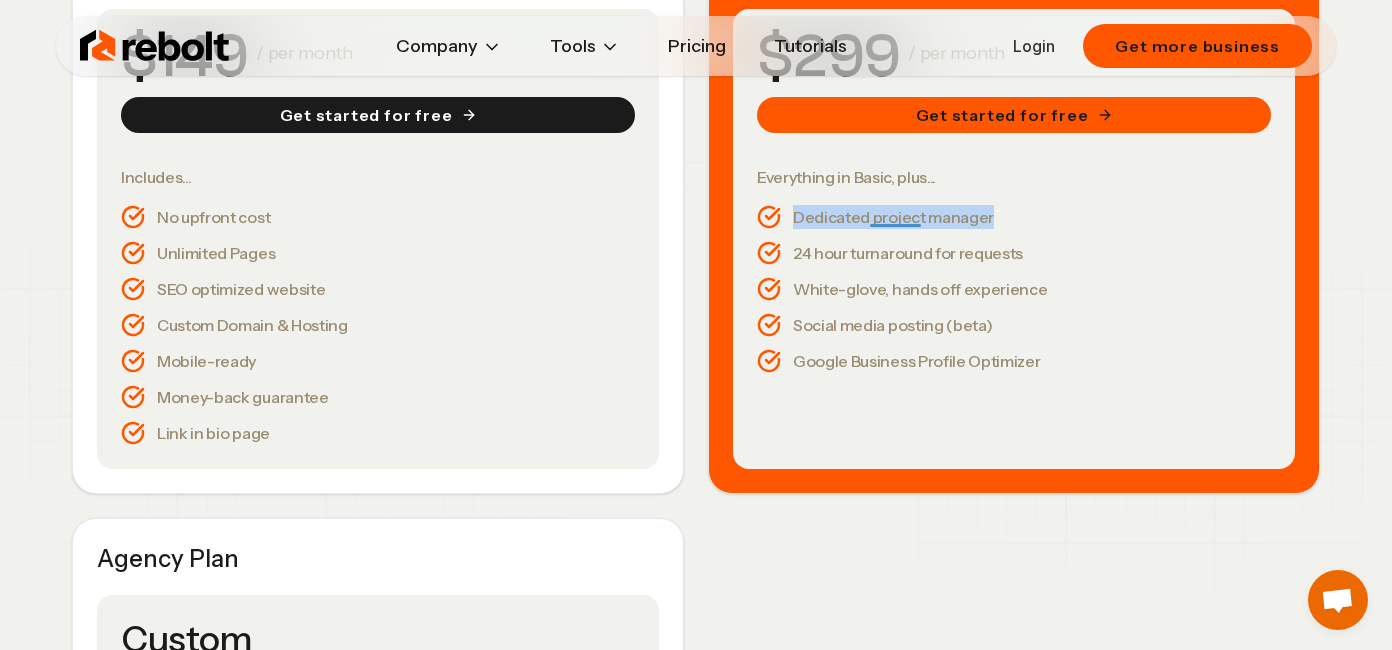 click on "Dedicated project manager" at bounding box center (1014, 217) 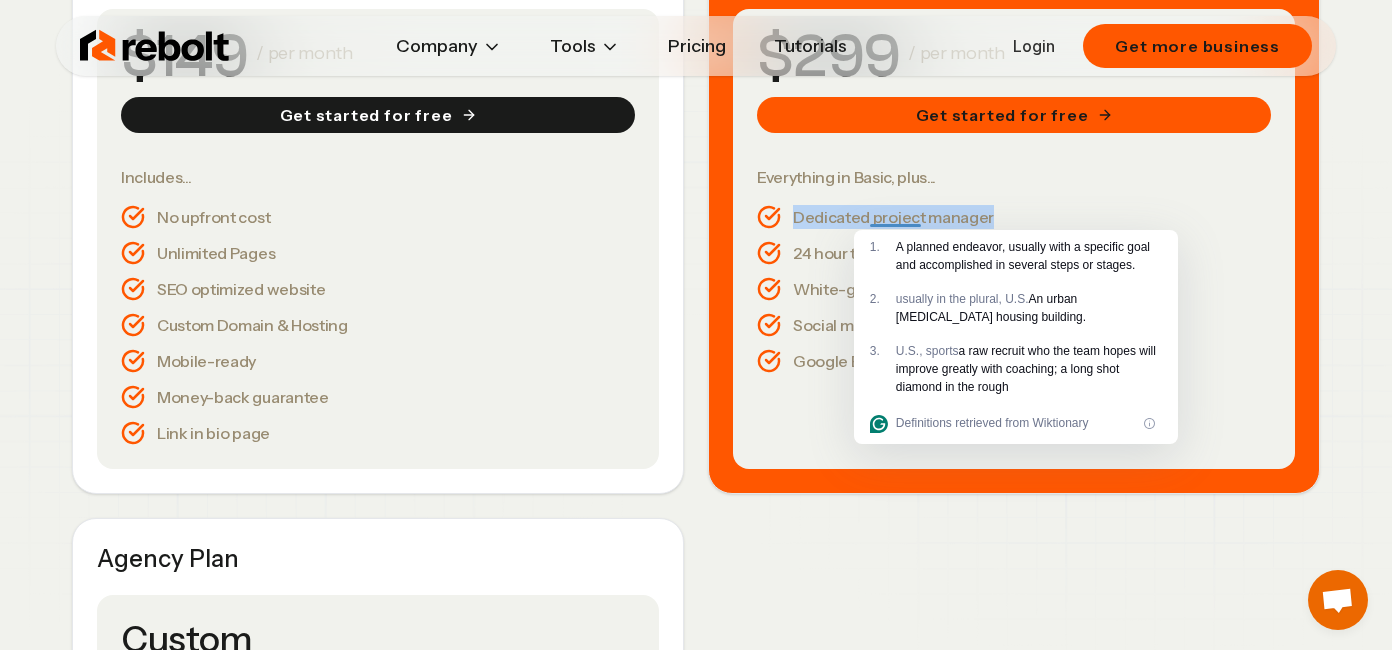 click on "24 hour turnaround for requests" at bounding box center [1014, 253] 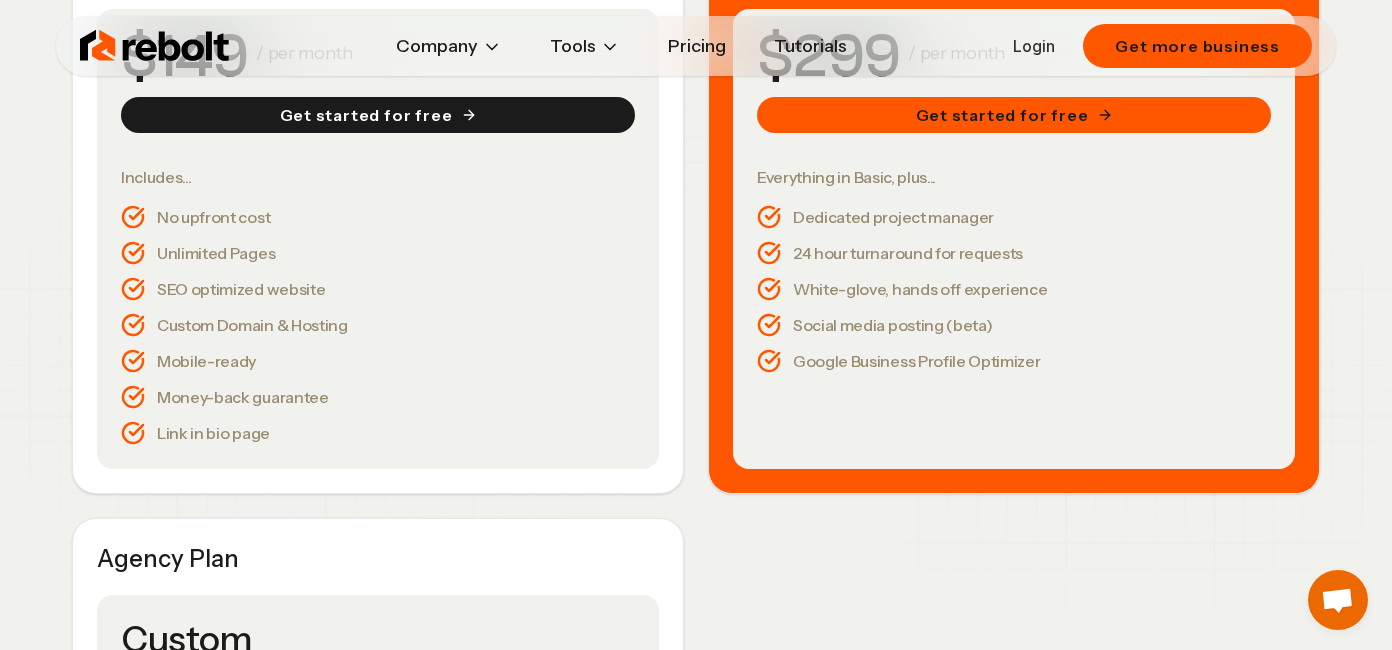 click on "SEO optimized website" at bounding box center [378, 289] 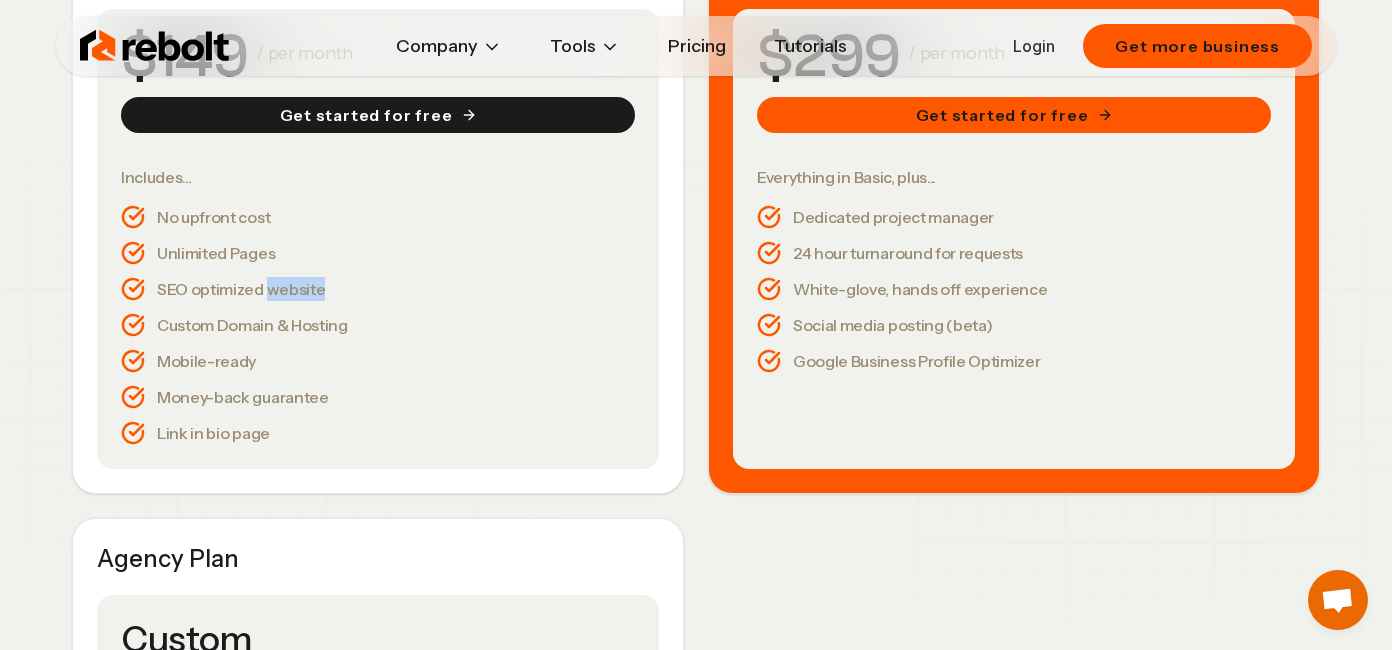 click on "SEO optimized website" at bounding box center [378, 289] 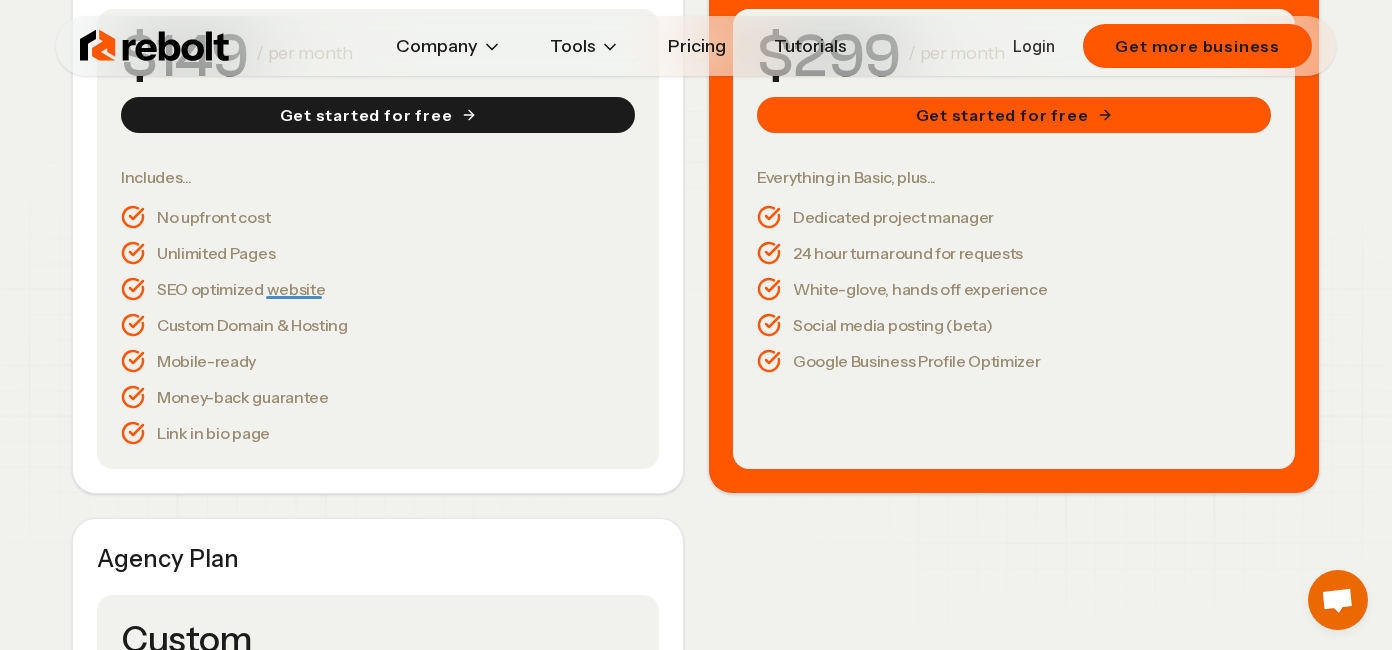 click 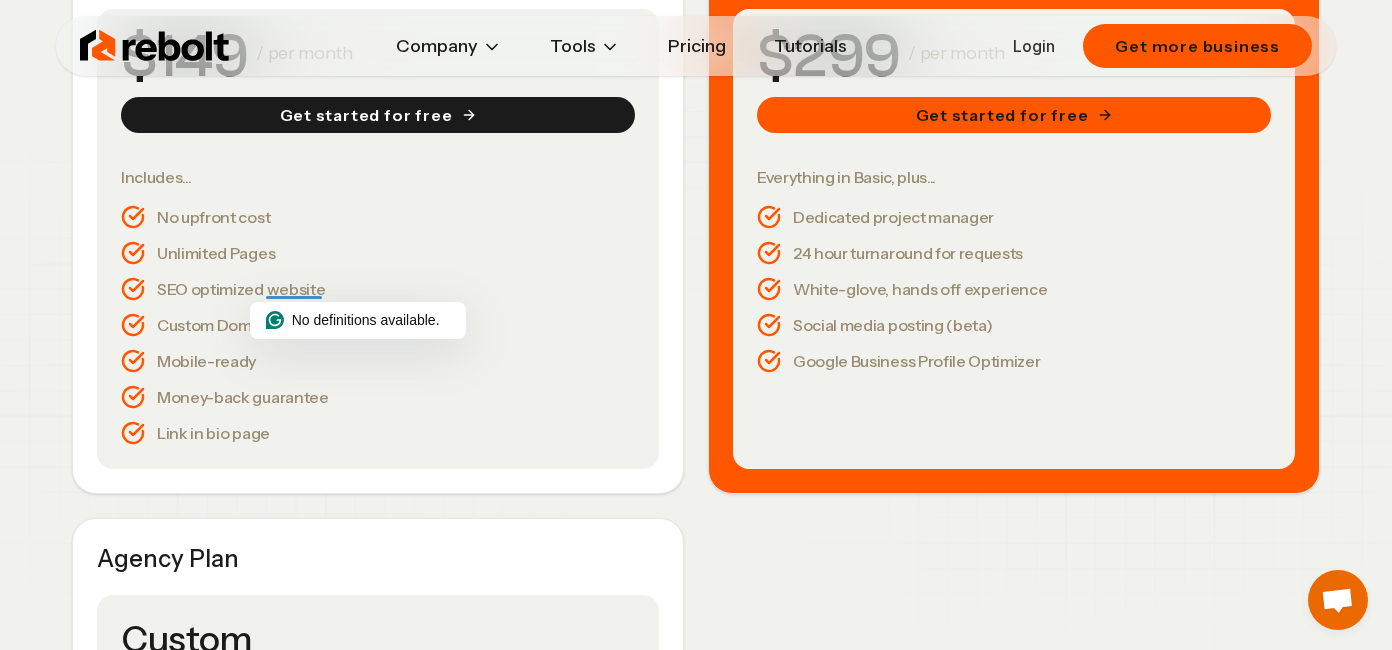 click 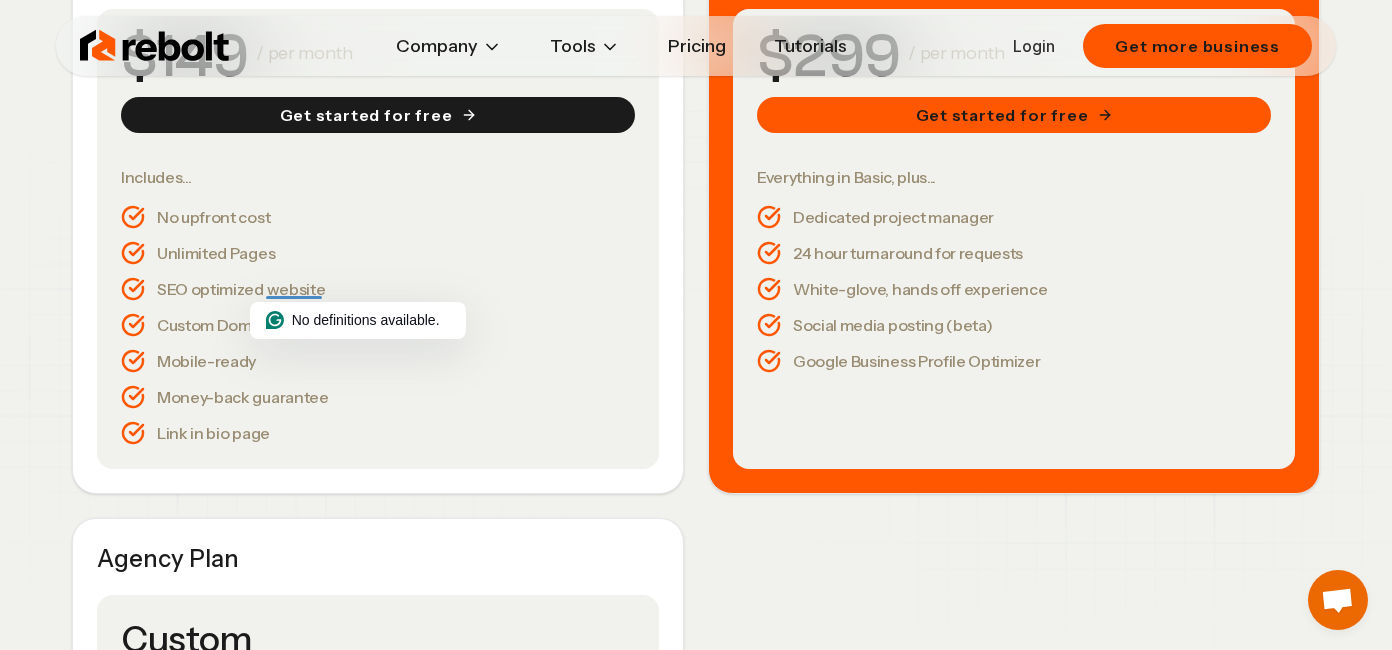 click on "Social media posting (beta)" at bounding box center [1014, 325] 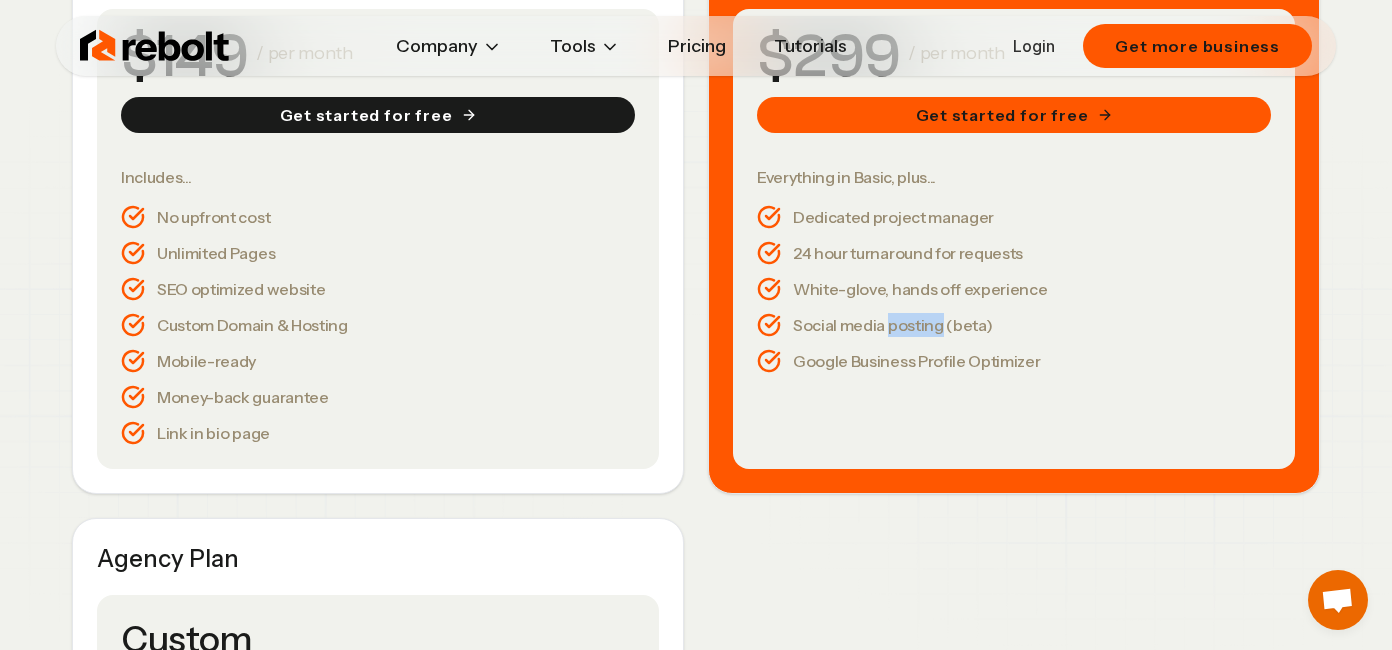 click on "Social media posting (beta)" at bounding box center (1014, 325) 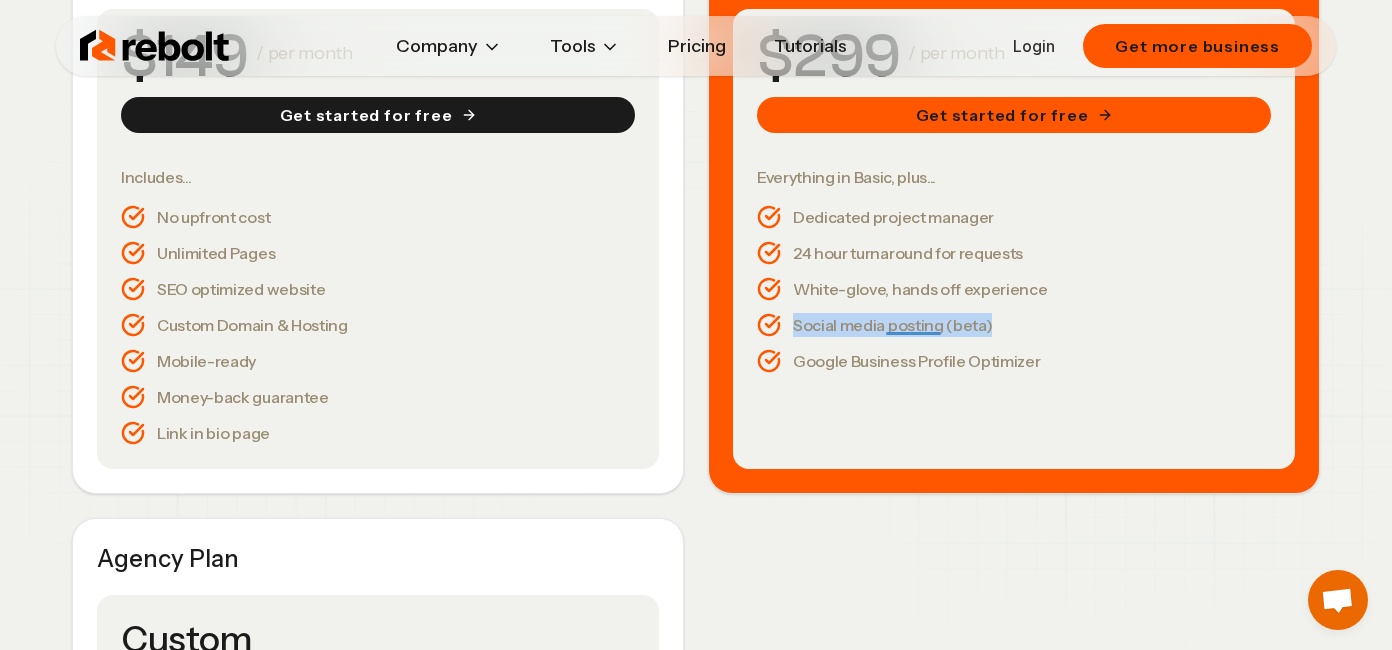click on "Social media posting (beta)" at bounding box center (1014, 325) 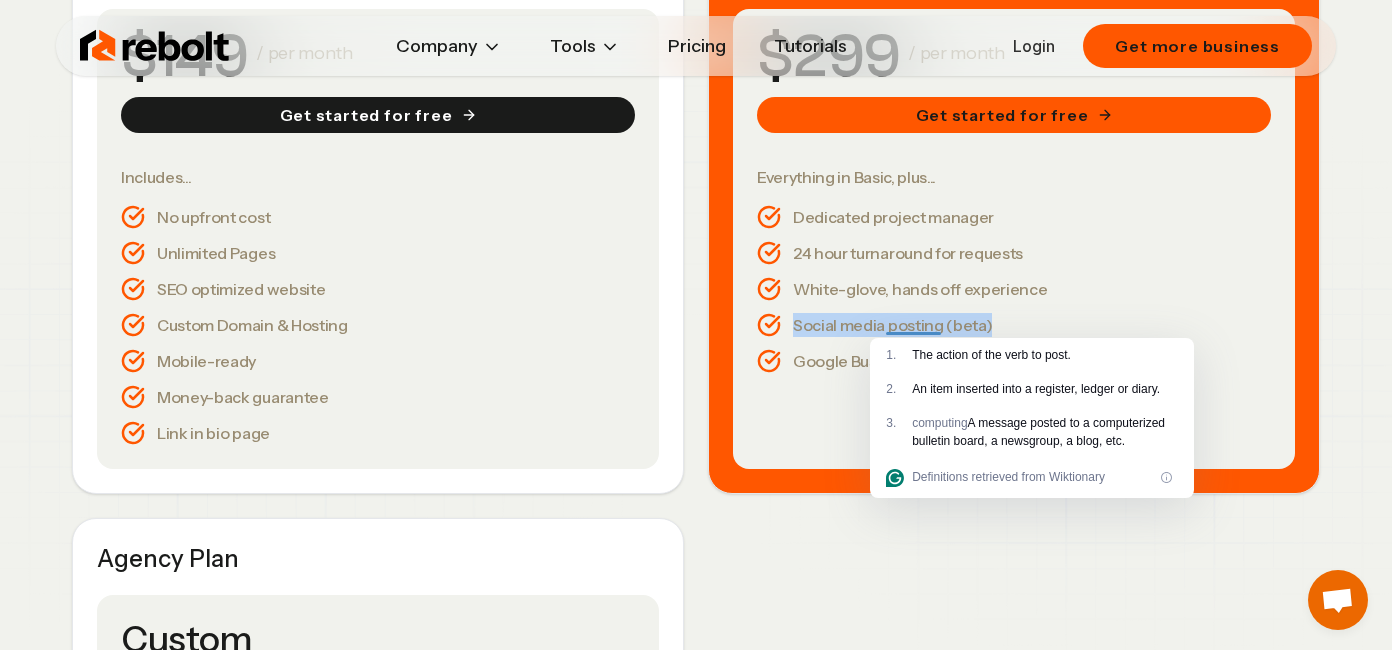 click on "Social media posting (beta)" at bounding box center [1014, 325] 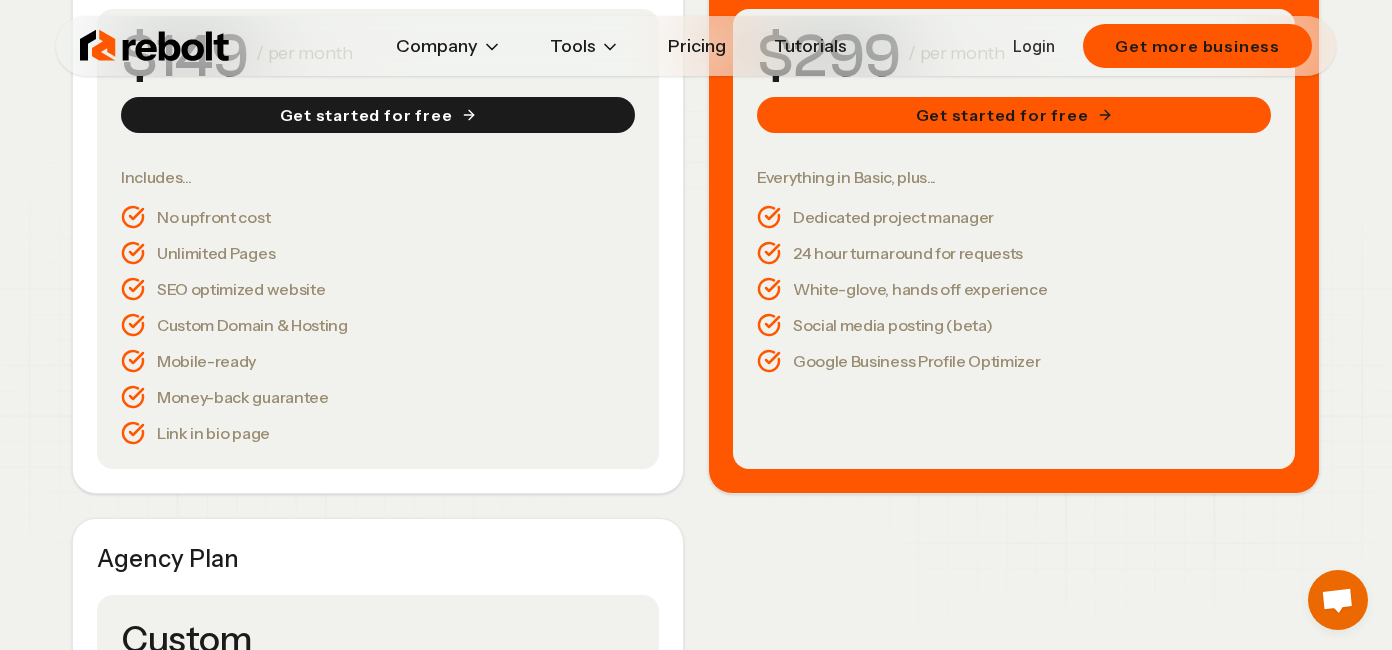 click on "Google Business Profile Optimizer" at bounding box center (1014, 361) 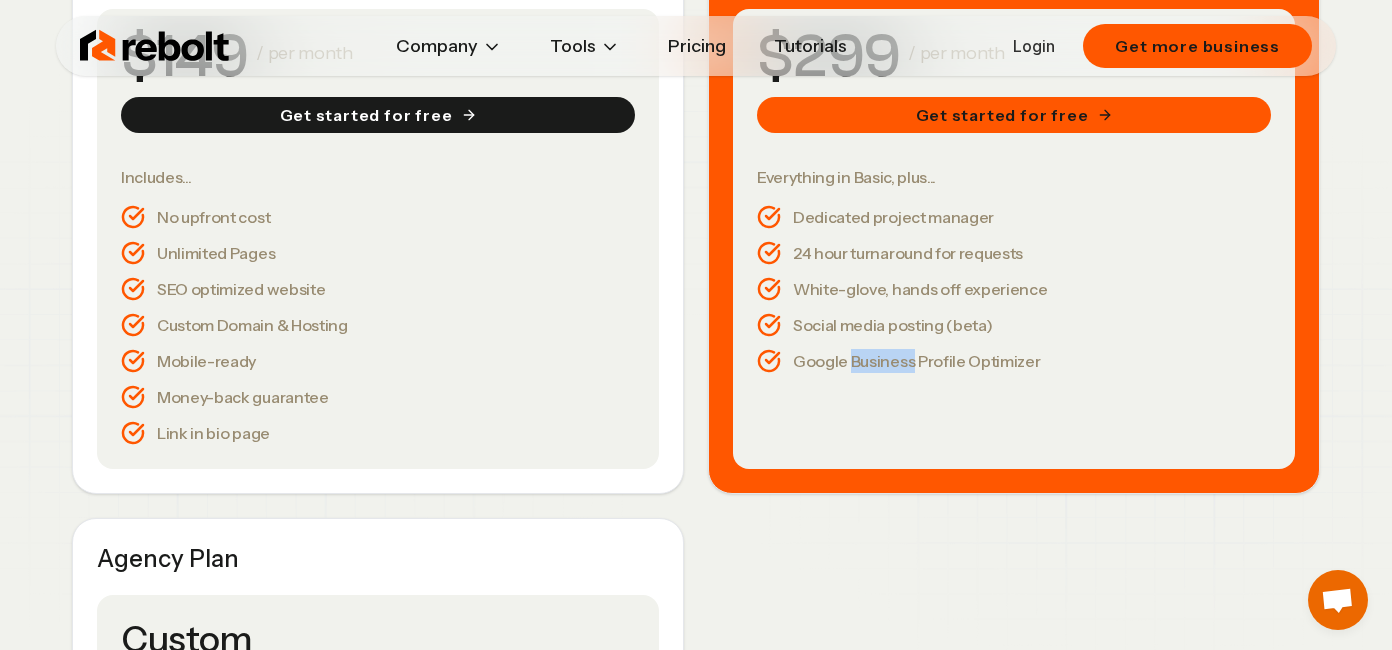 click on "Google Business Profile Optimizer" at bounding box center (1014, 361) 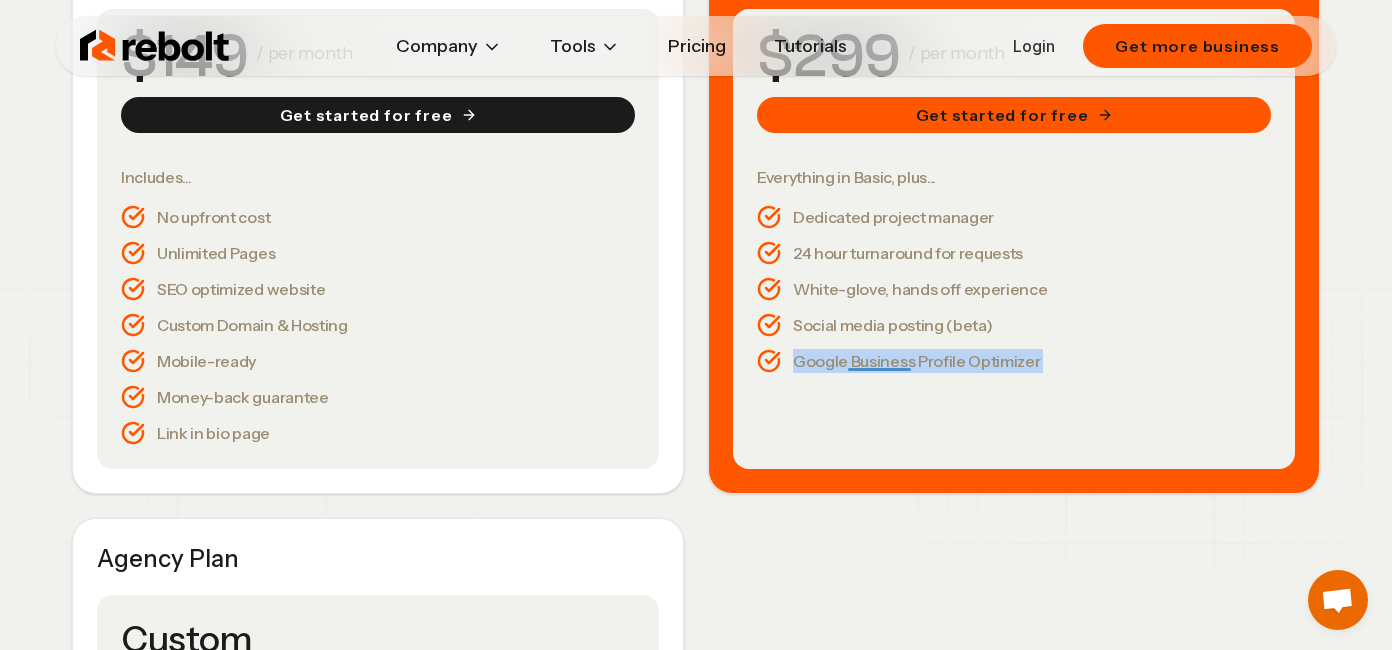 click on "Google Business Profile Optimizer" at bounding box center (1014, 361) 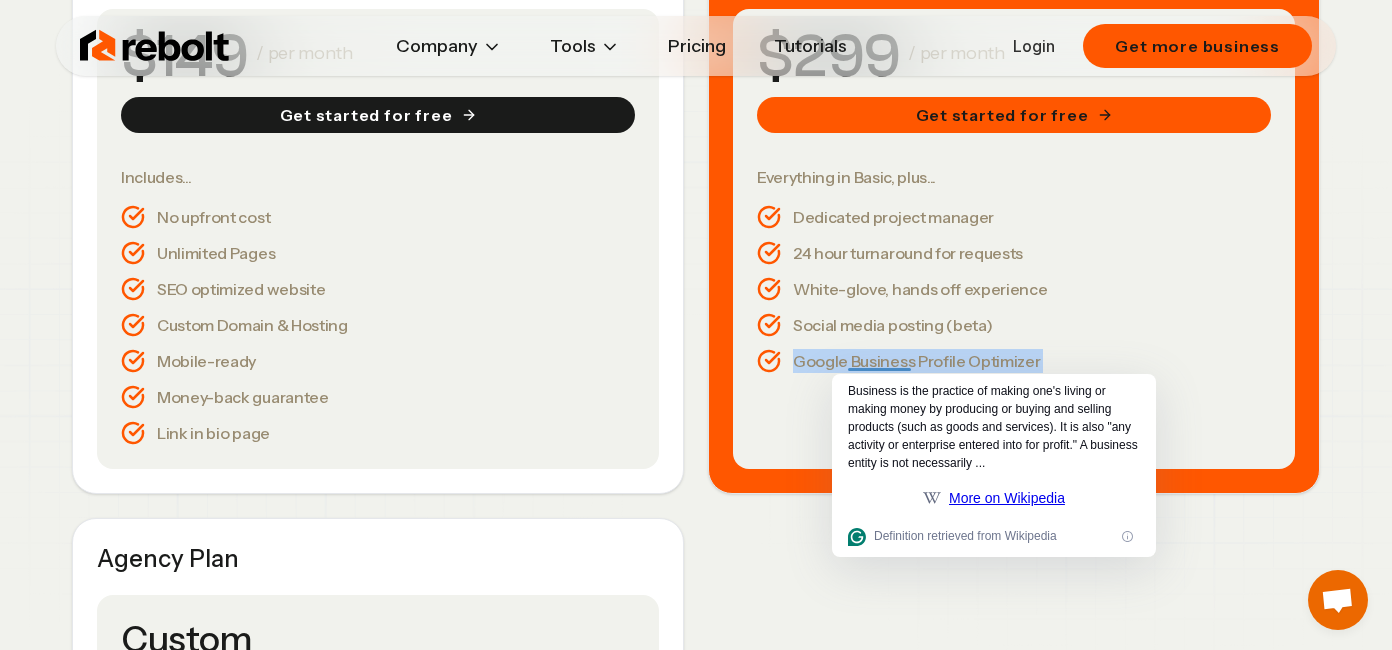 click on "Google Business Profile Optimizer" at bounding box center [1014, 361] 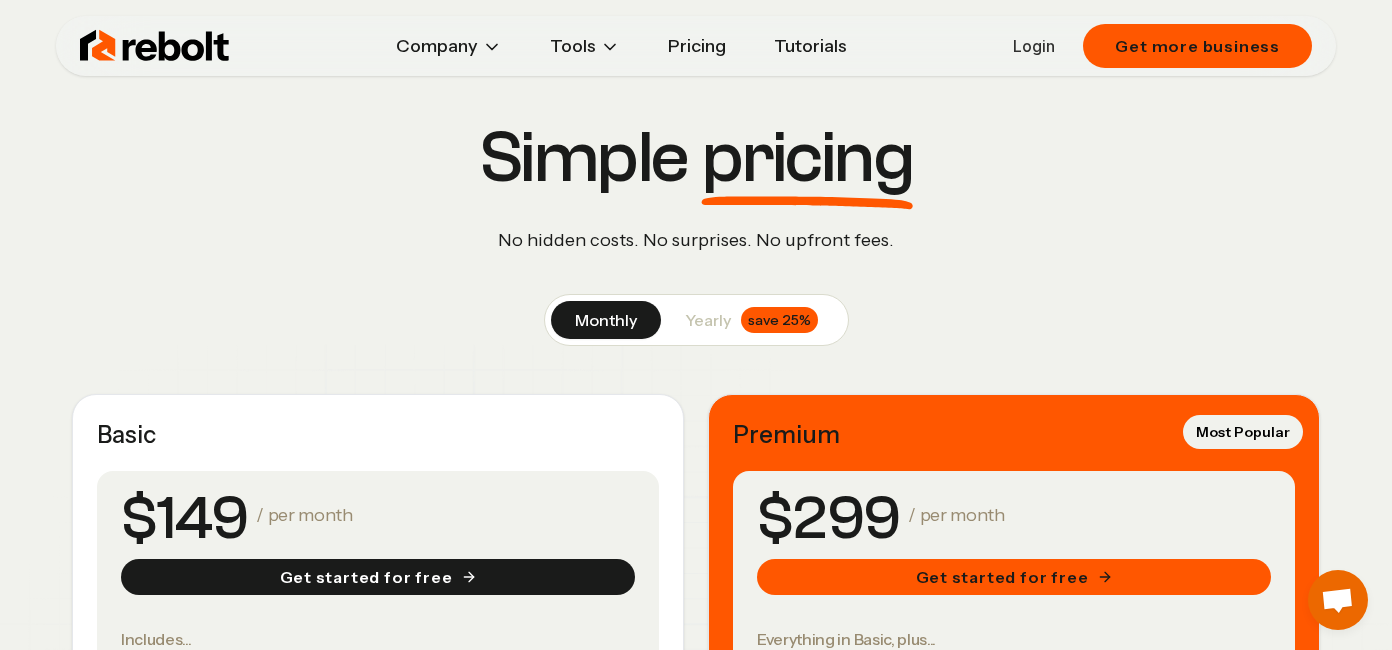 scroll, scrollTop: 0, scrollLeft: 0, axis: both 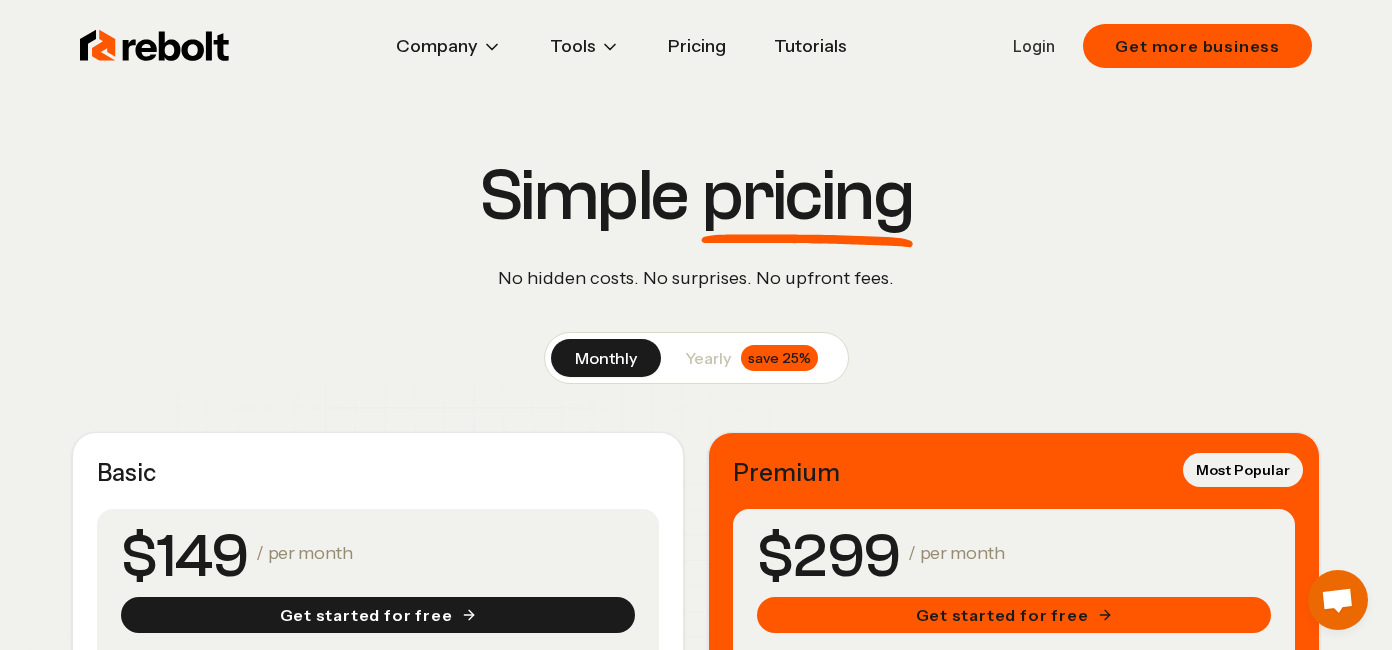 click on "yearly save 25%" at bounding box center [751, 358] 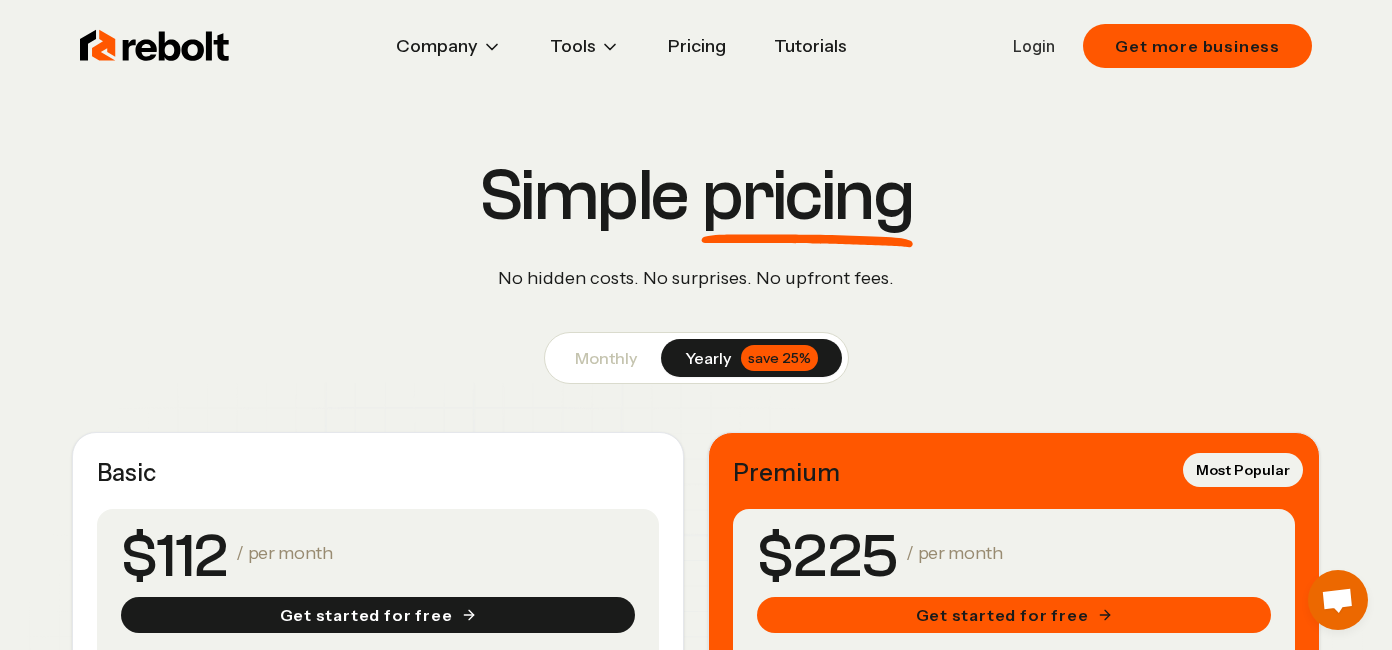click on "monthly" at bounding box center (606, 358) 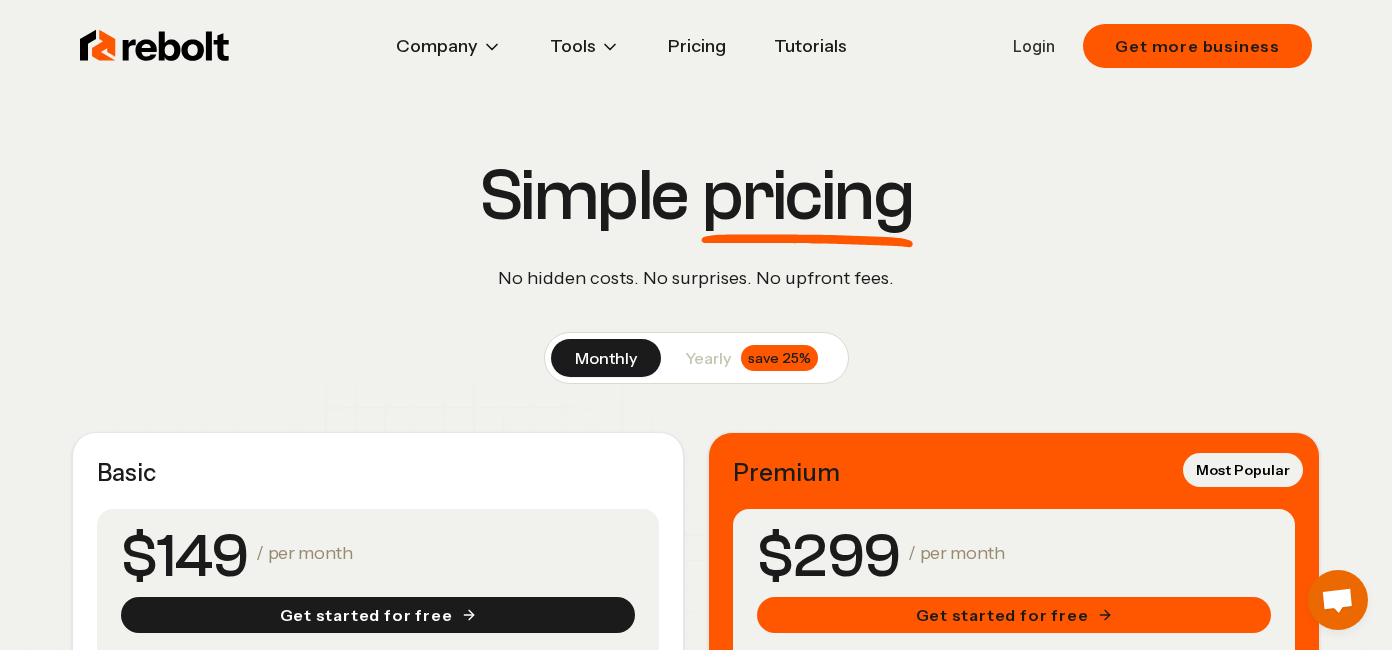 click on "Tutorials" at bounding box center [810, 46] 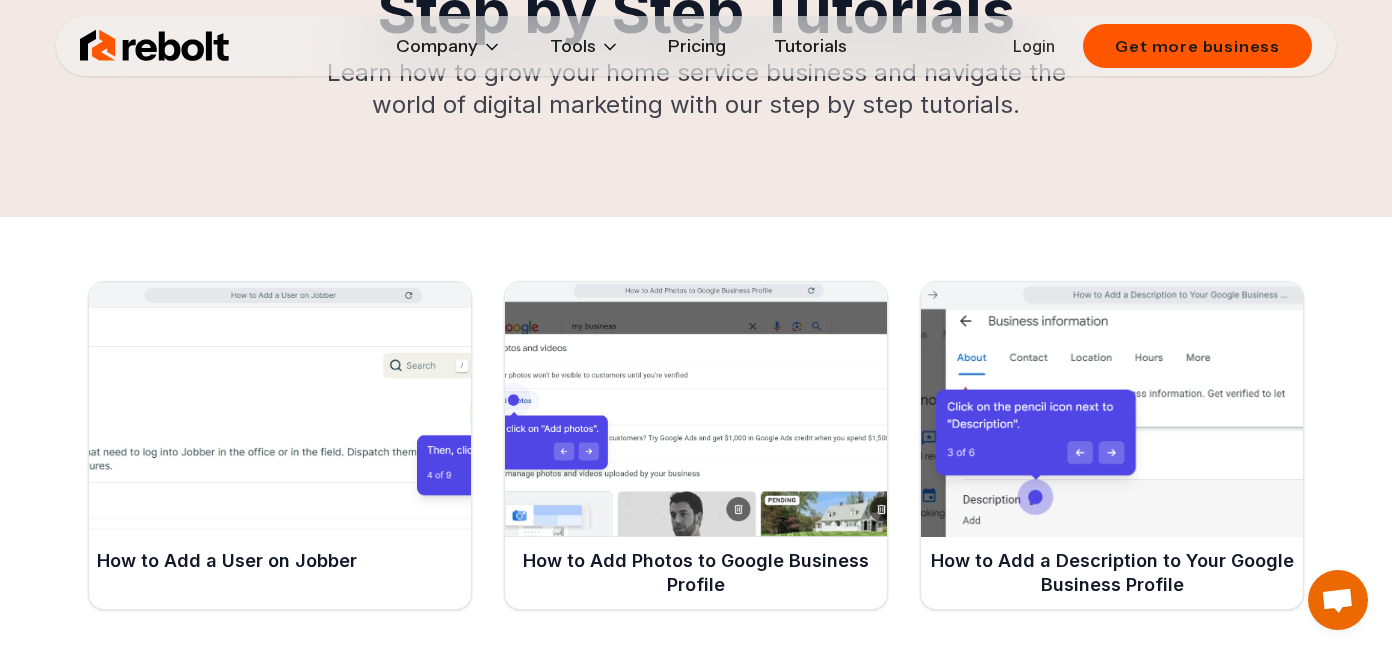 scroll, scrollTop: 200, scrollLeft: 0, axis: vertical 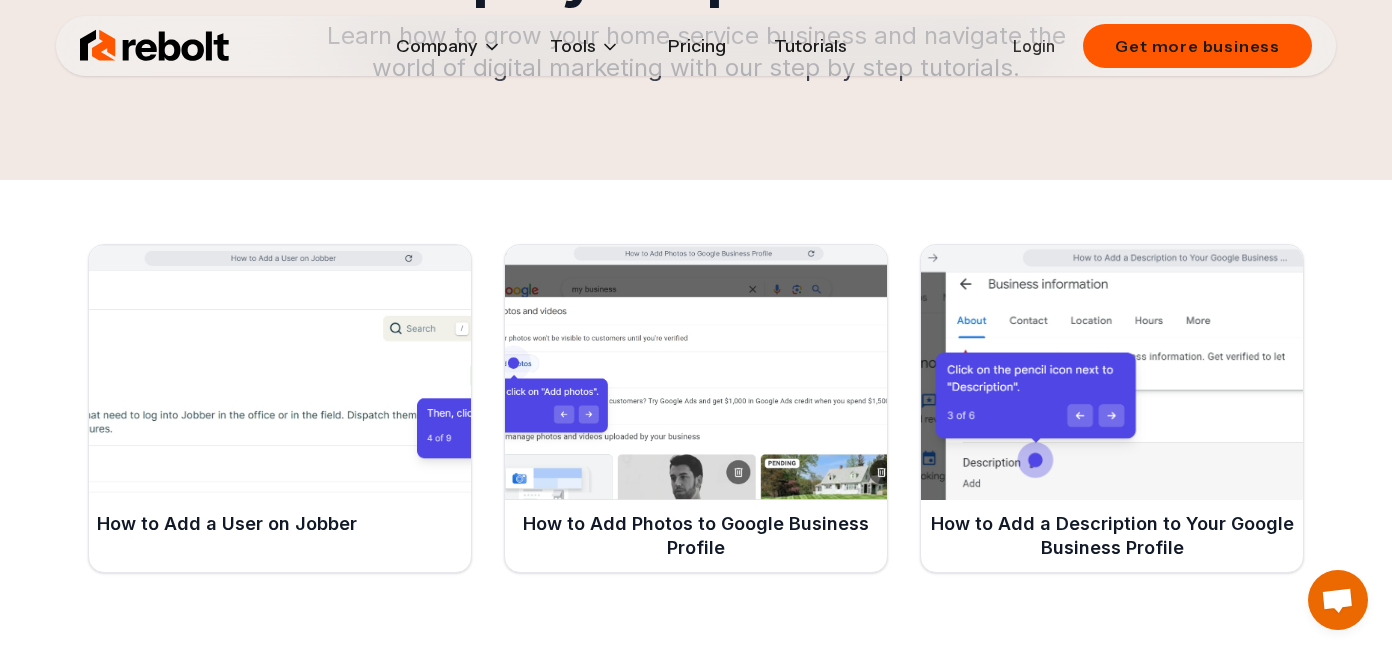 click on "Pricing" at bounding box center (697, 46) 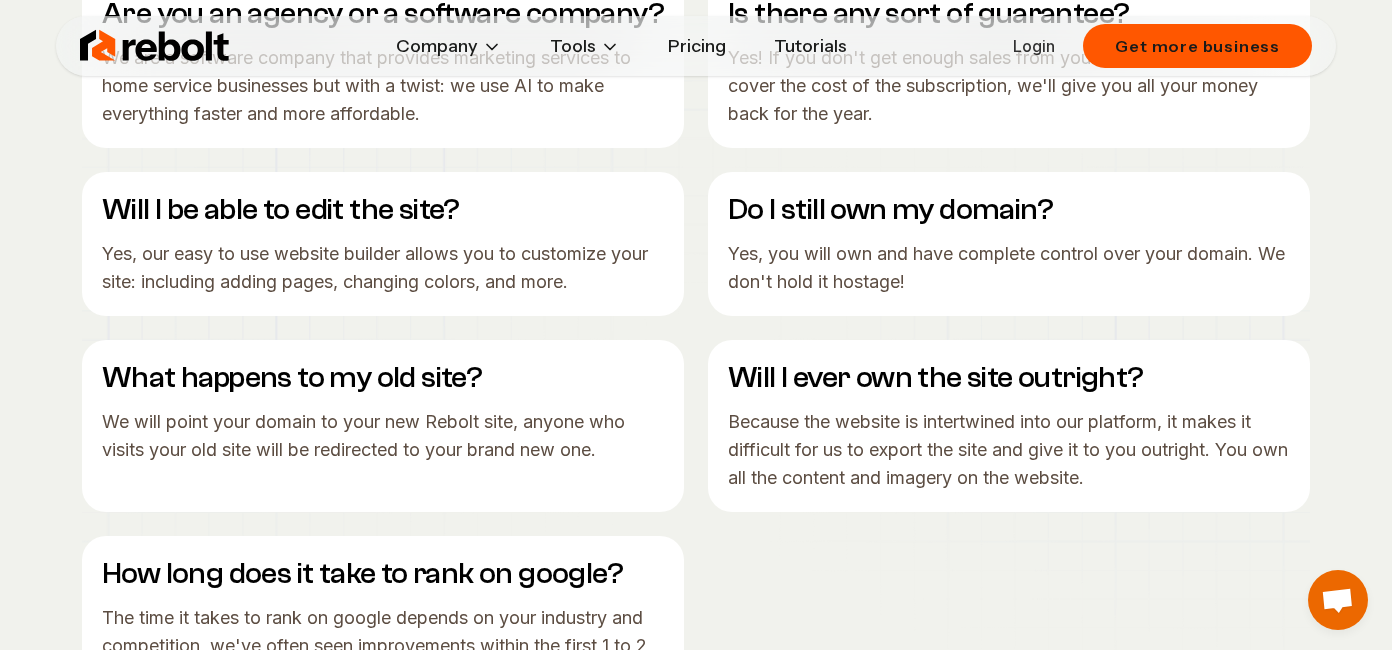 scroll, scrollTop: 3200, scrollLeft: 0, axis: vertical 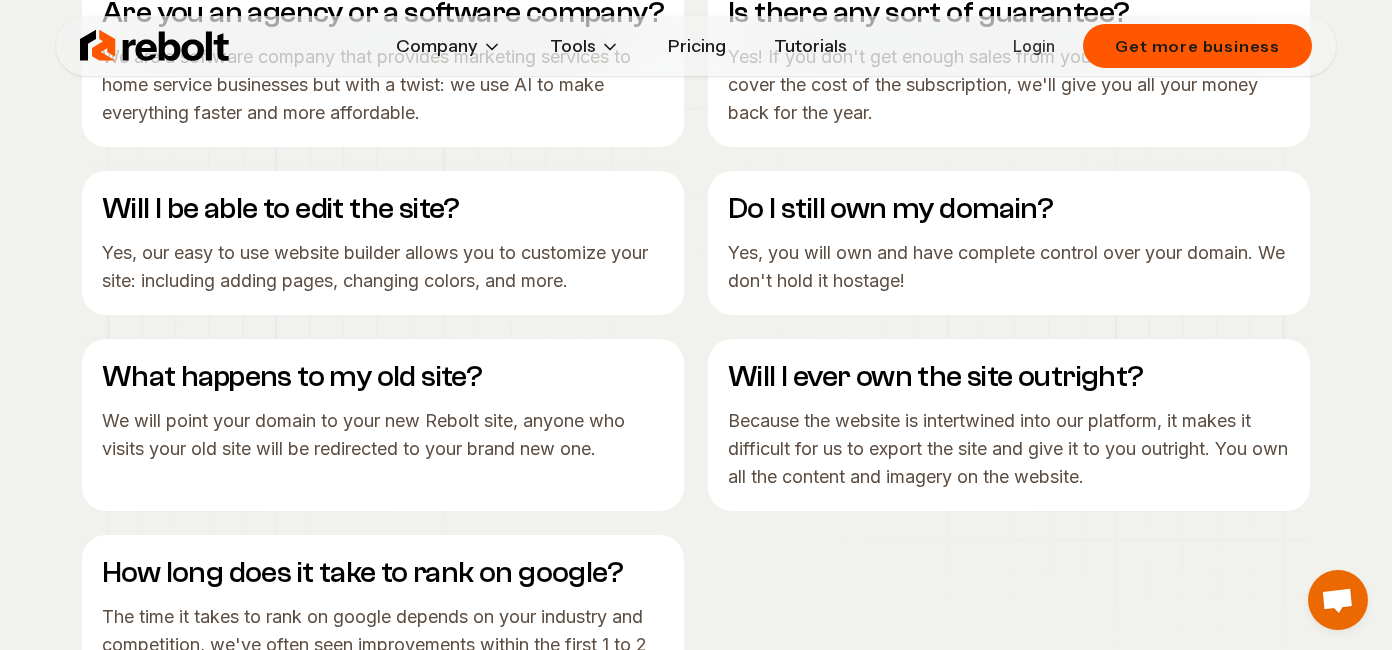 click on "Yes, our easy to use website builder allows you to customize your site: including adding pages, changing colors, and more." at bounding box center [383, 267] 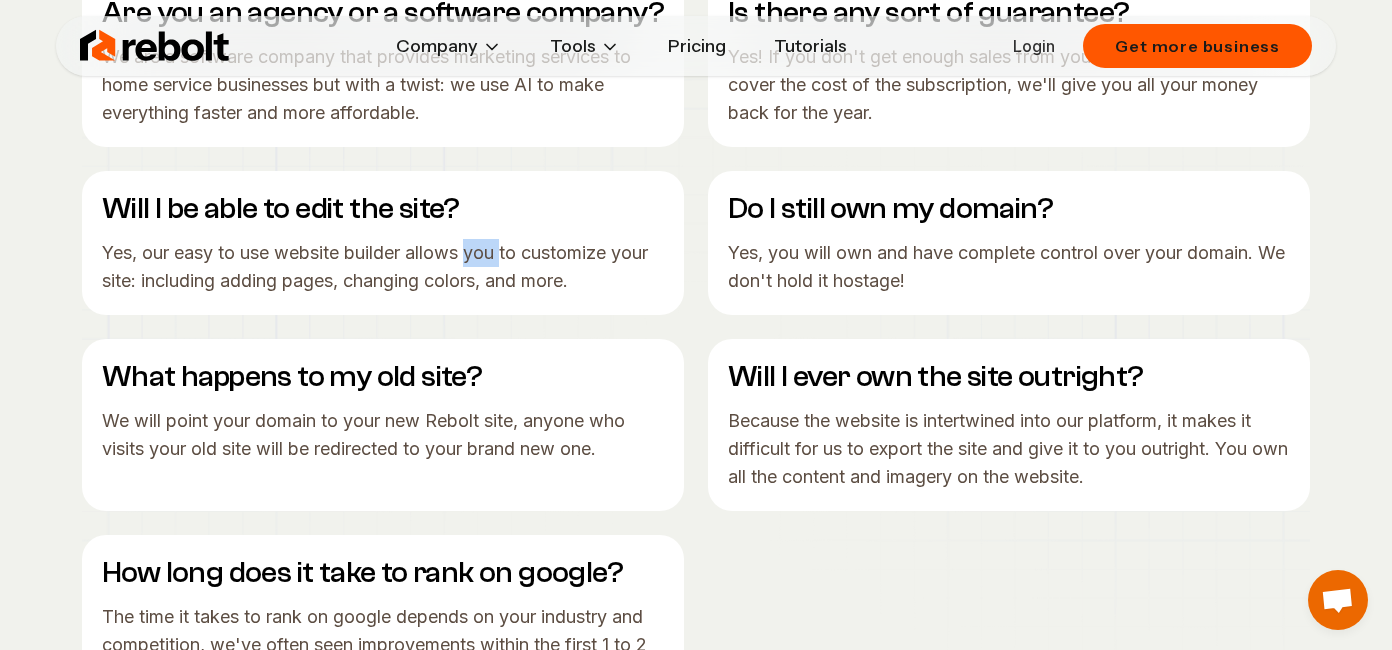click on "Yes, our easy to use website builder allows you to customize your site: including adding pages, changing colors, and more." at bounding box center [383, 267] 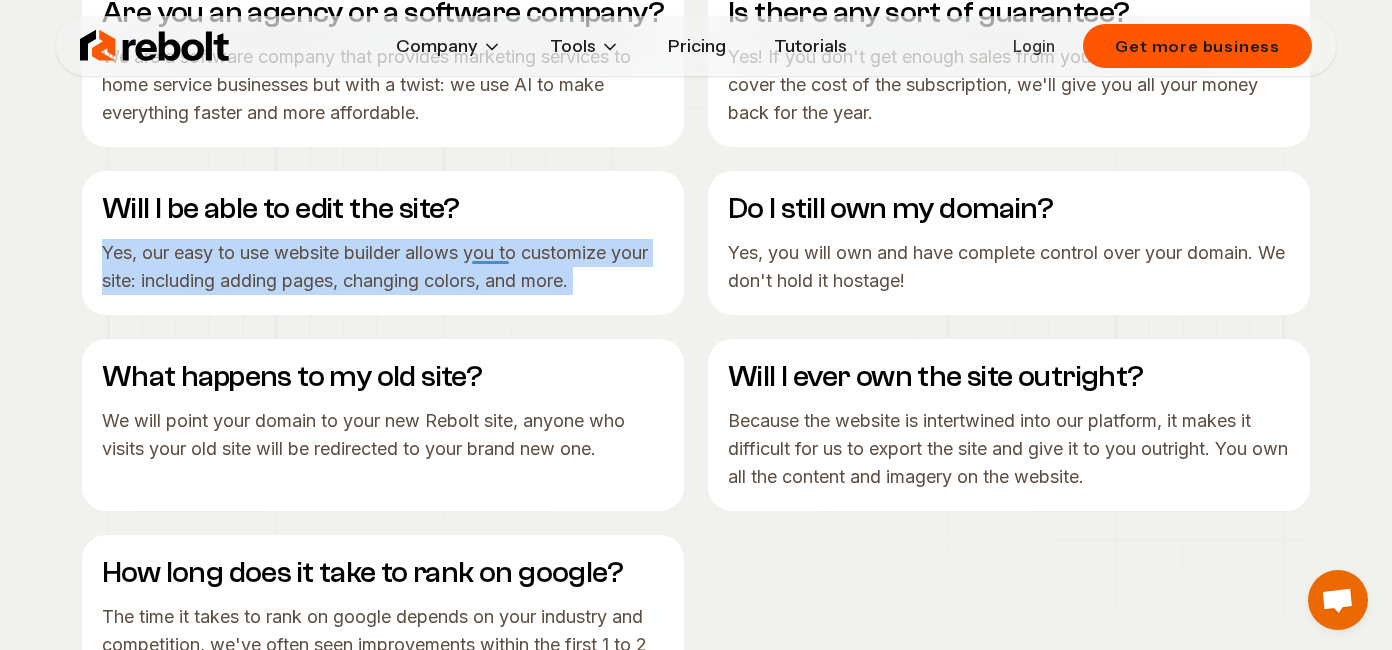 click on "Yes, our easy to use website builder allows you to customize your site: including adding pages, changing colors, and more." at bounding box center (383, 267) 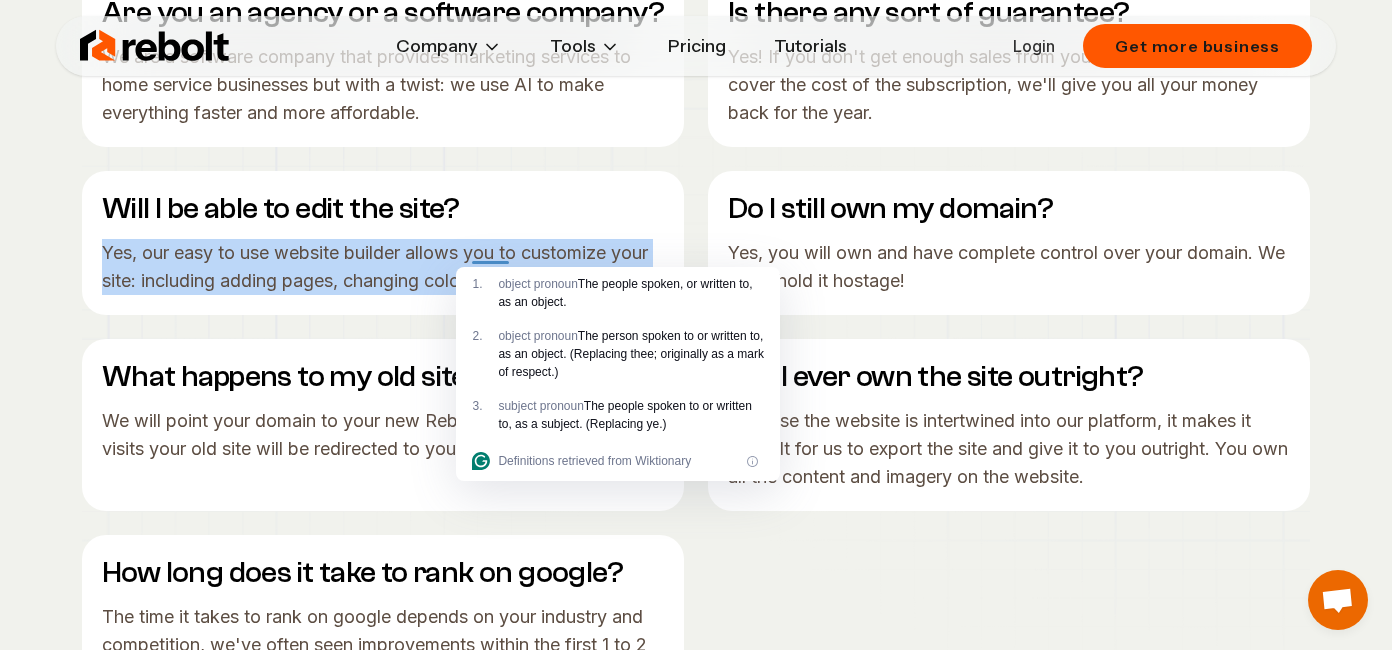 click on "Yes, our easy to use website builder allows you to customize your site: including adding pages, changing colors, and more." at bounding box center (383, 267) 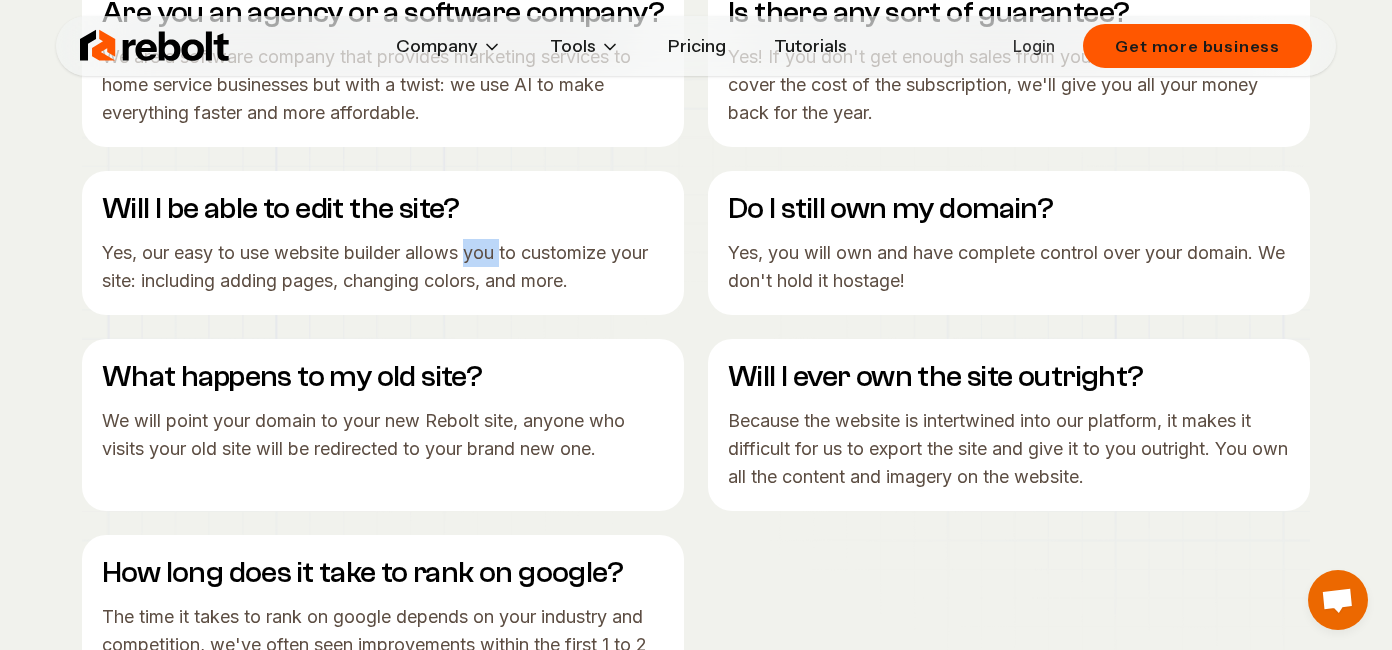 click on "Yes, our easy to use website builder allows you to customize your site: including adding pages, changing colors, and more." at bounding box center [383, 267] 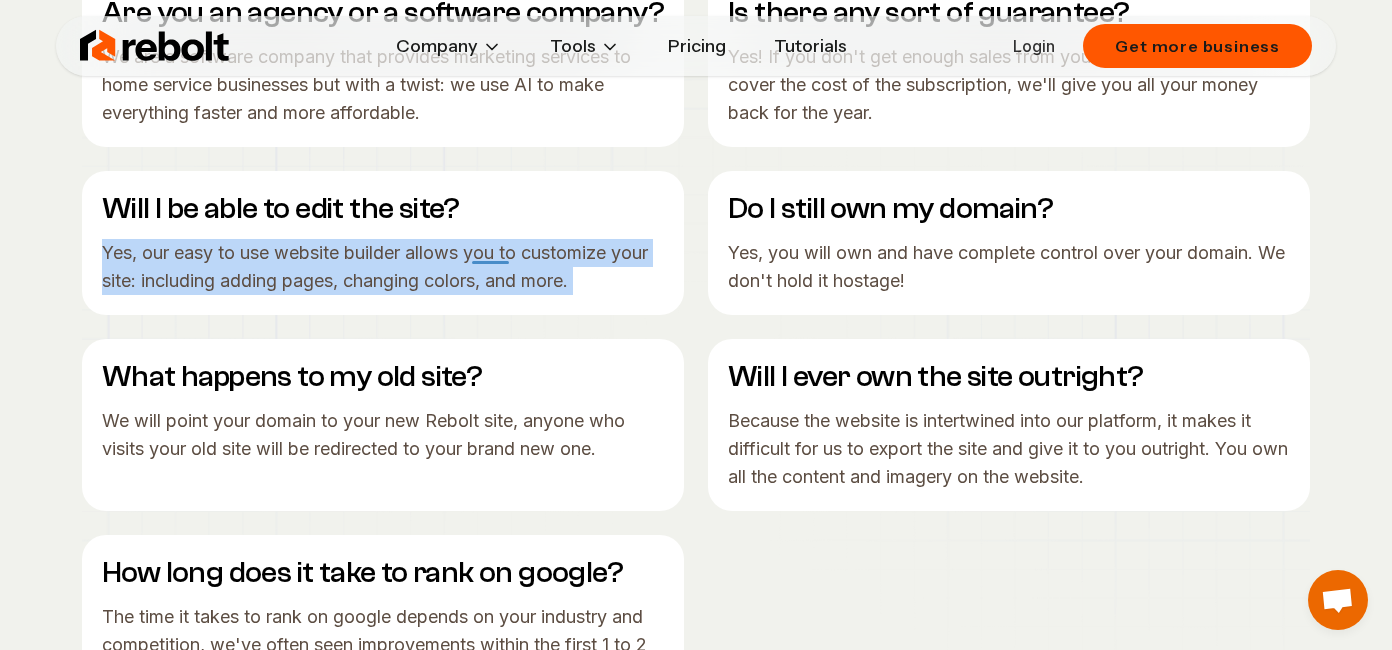 click on "Yes, our easy to use website builder allows you to customize your site: including adding pages, changing colors, and more." at bounding box center [383, 267] 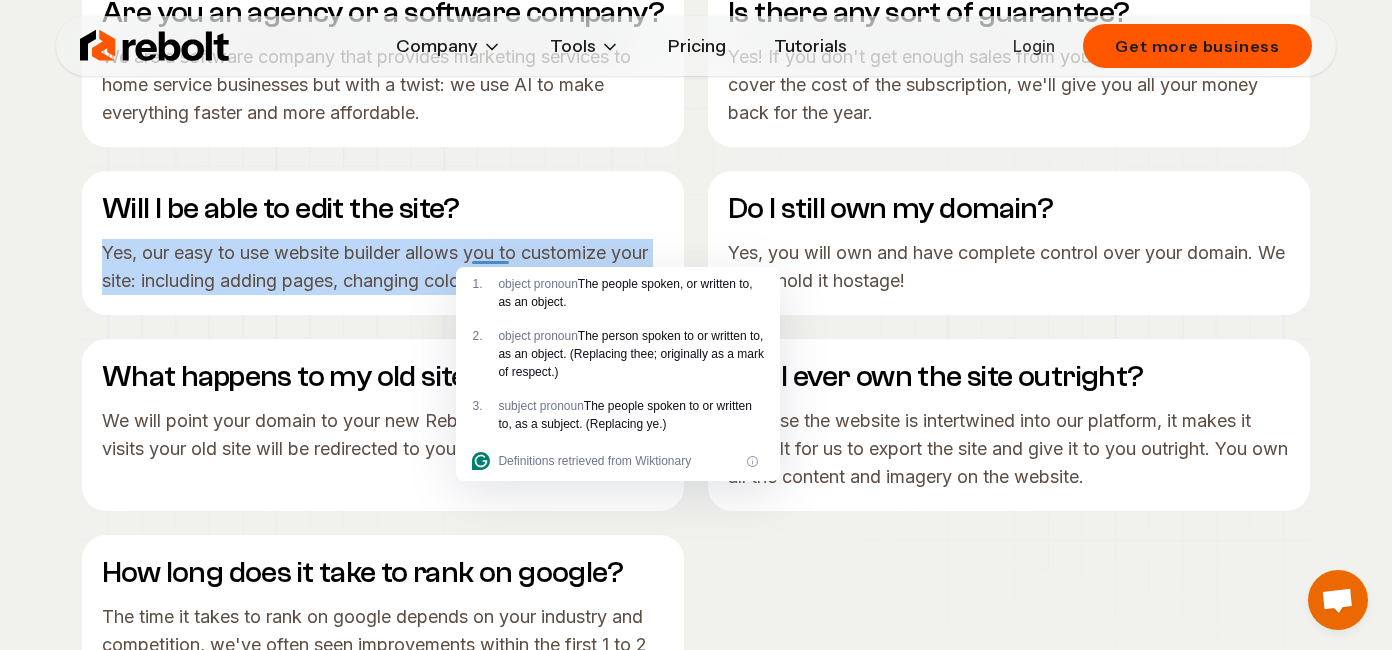 click on "Yes, our easy to use website builder allows you to customize your site: including adding pages, changing colors, and more." at bounding box center [383, 267] 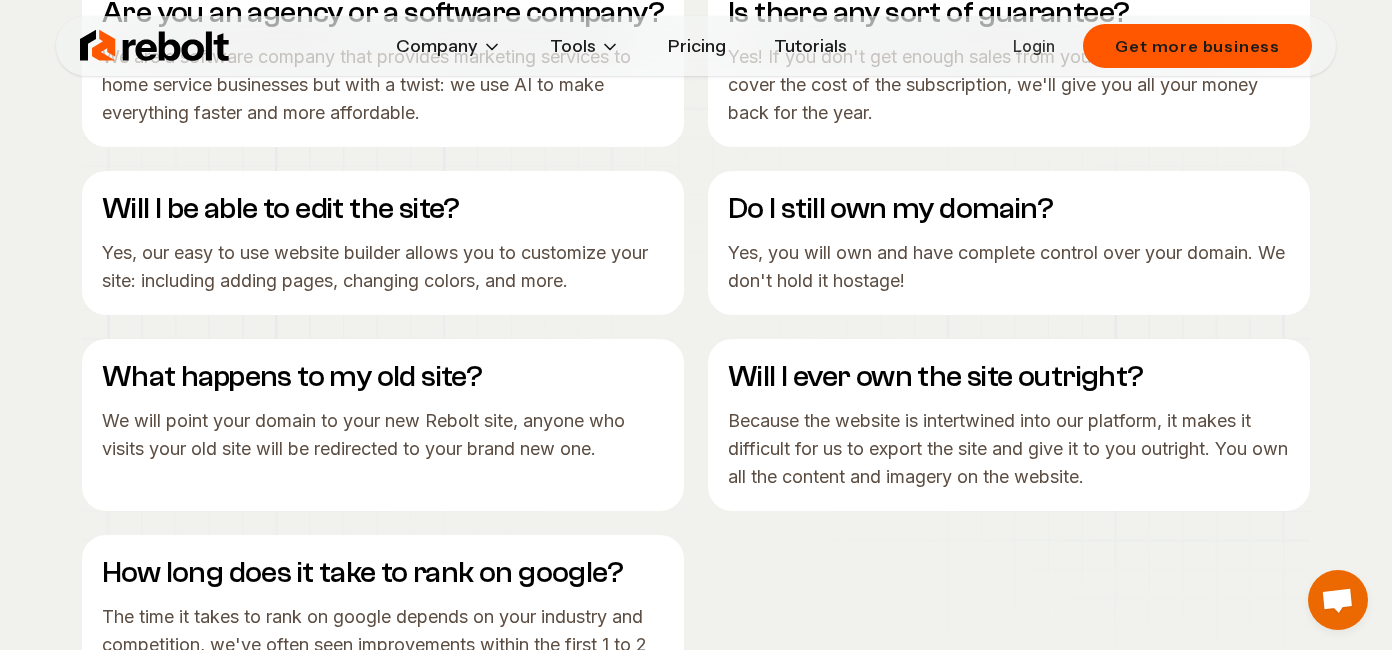 click on "Yes, our easy to use website builder allows you to customize your site: including adding pages, changing colors, and more." at bounding box center [383, 267] 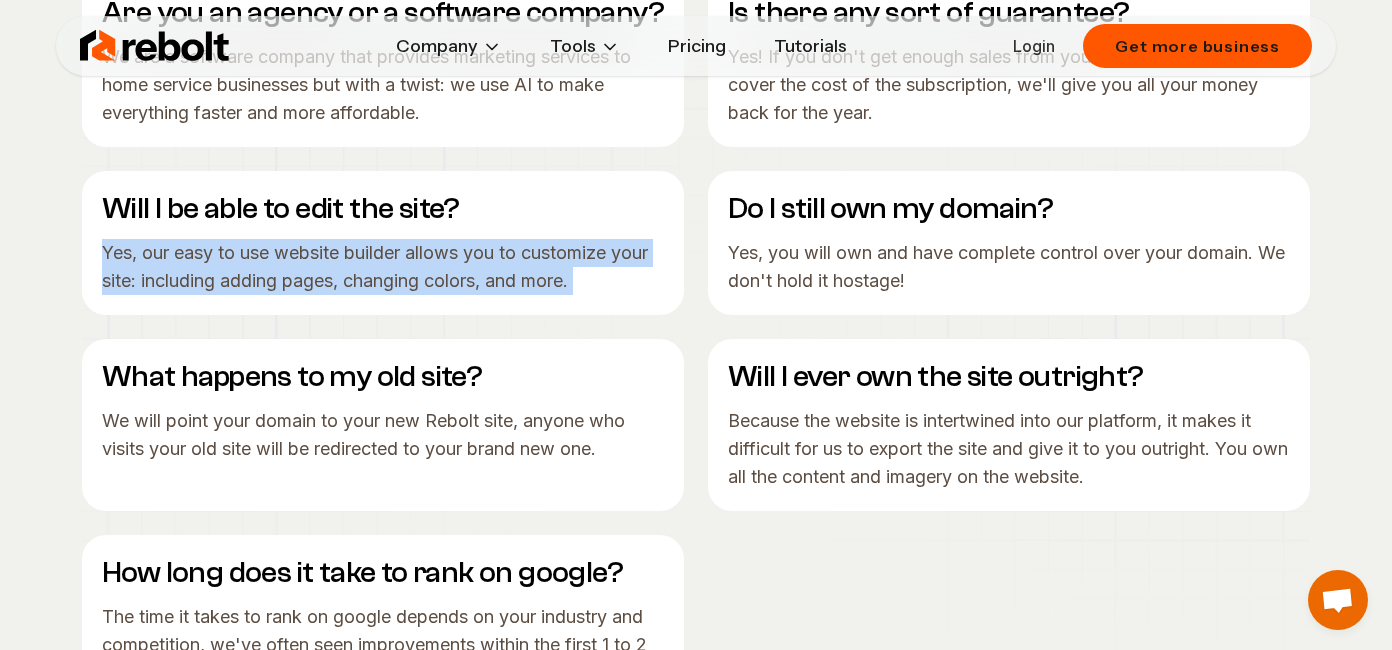 click on "Yes, our easy to use website builder allows you to customize your site: including adding pages, changing colors, and more." at bounding box center (383, 267) 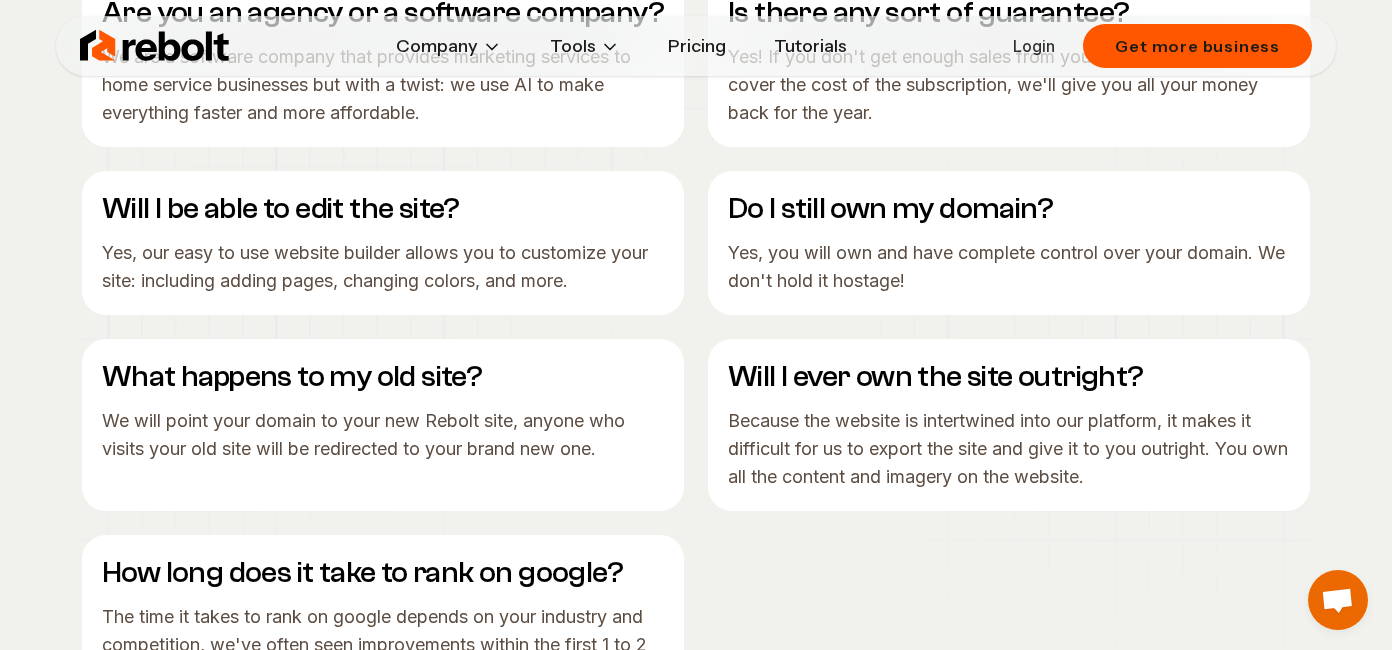 click on "Yes, you will own and have complete control over your domain. We don't hold it hostage!" at bounding box center [1009, 267] 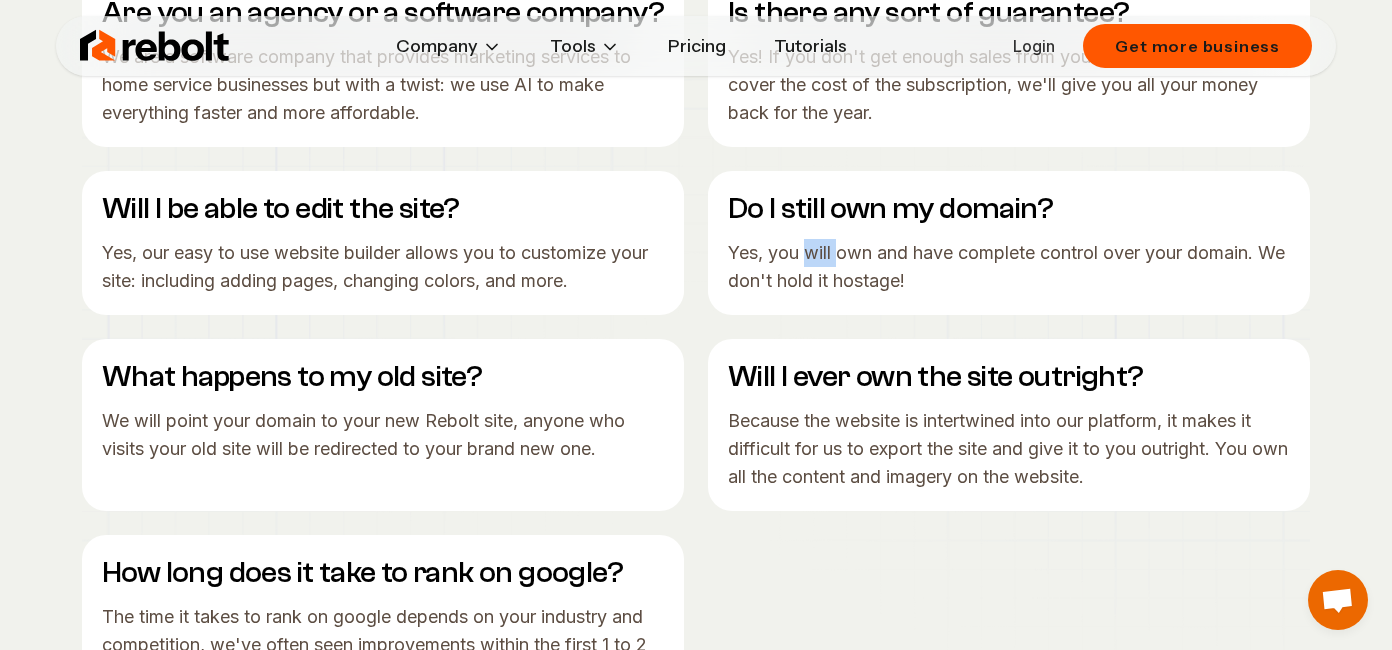 click on "Yes, you will own and have complete control over your domain. We don't hold it hostage!" at bounding box center [1009, 267] 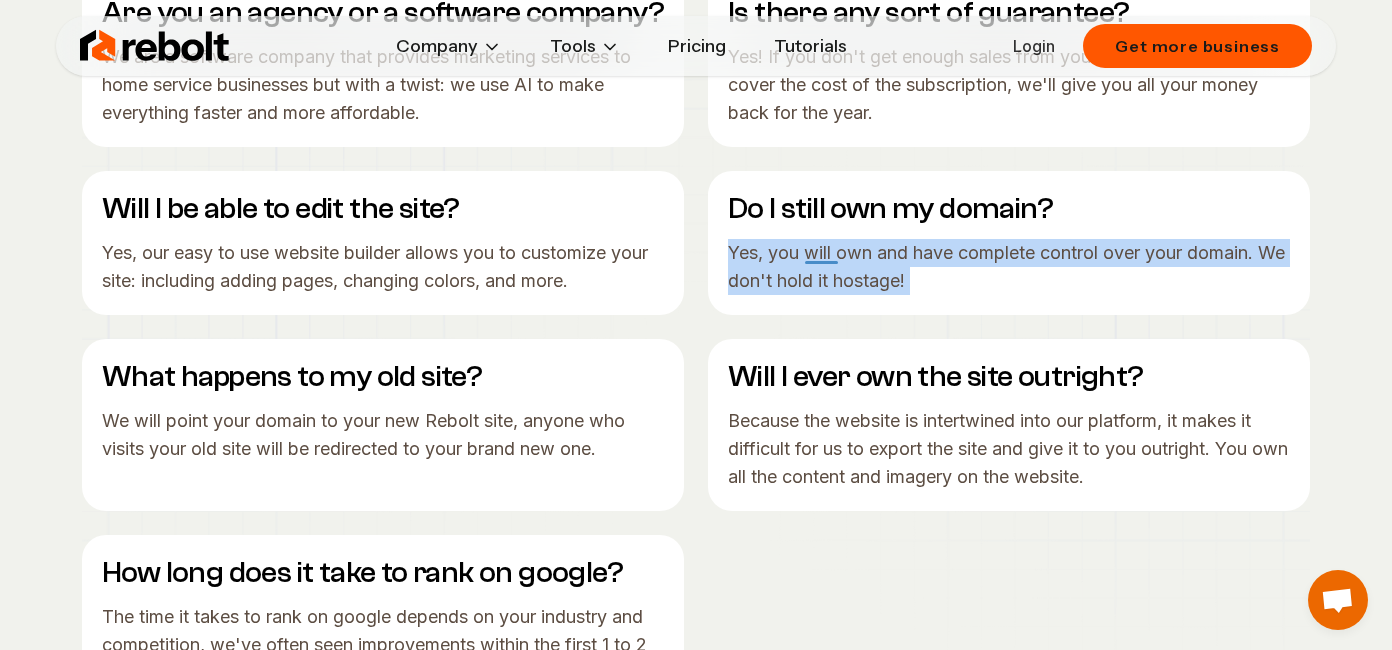 click on "Yes, you will own and have complete control over your domain. We don't hold it hostage!" at bounding box center [1009, 267] 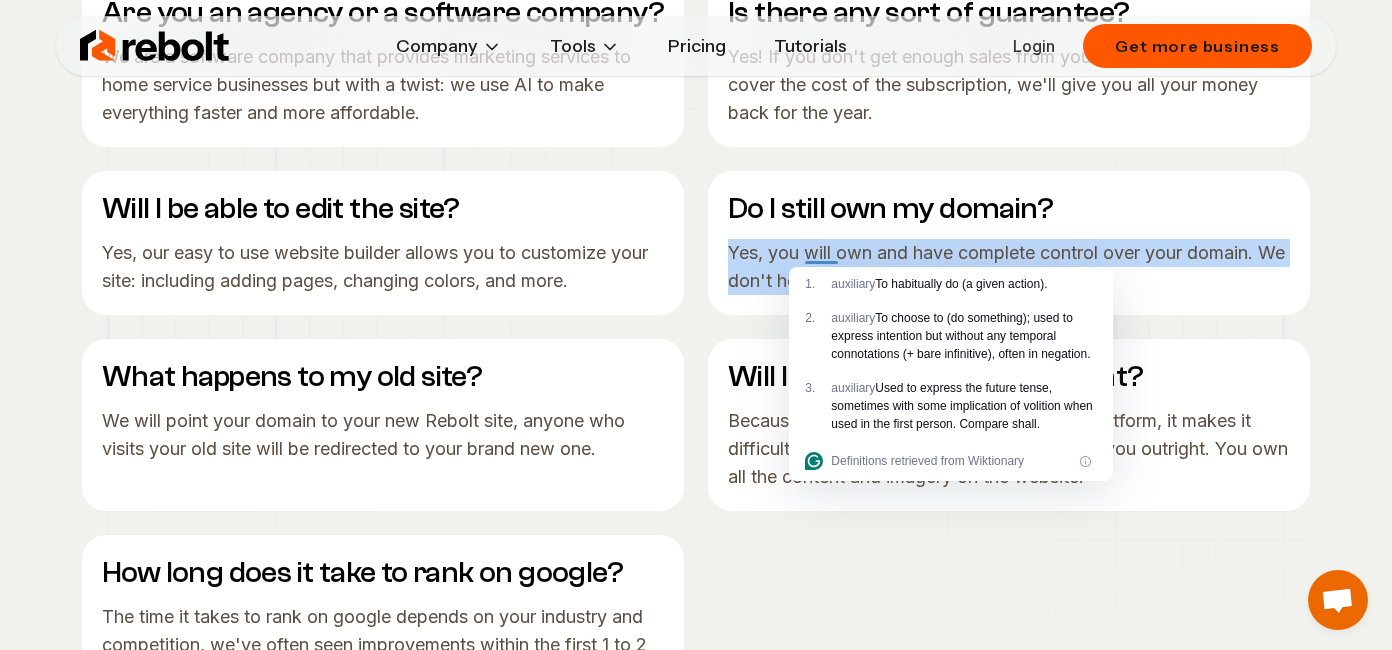 click on "Yes, you will own and have complete control over your domain. We don't hold it hostage!" at bounding box center [1009, 267] 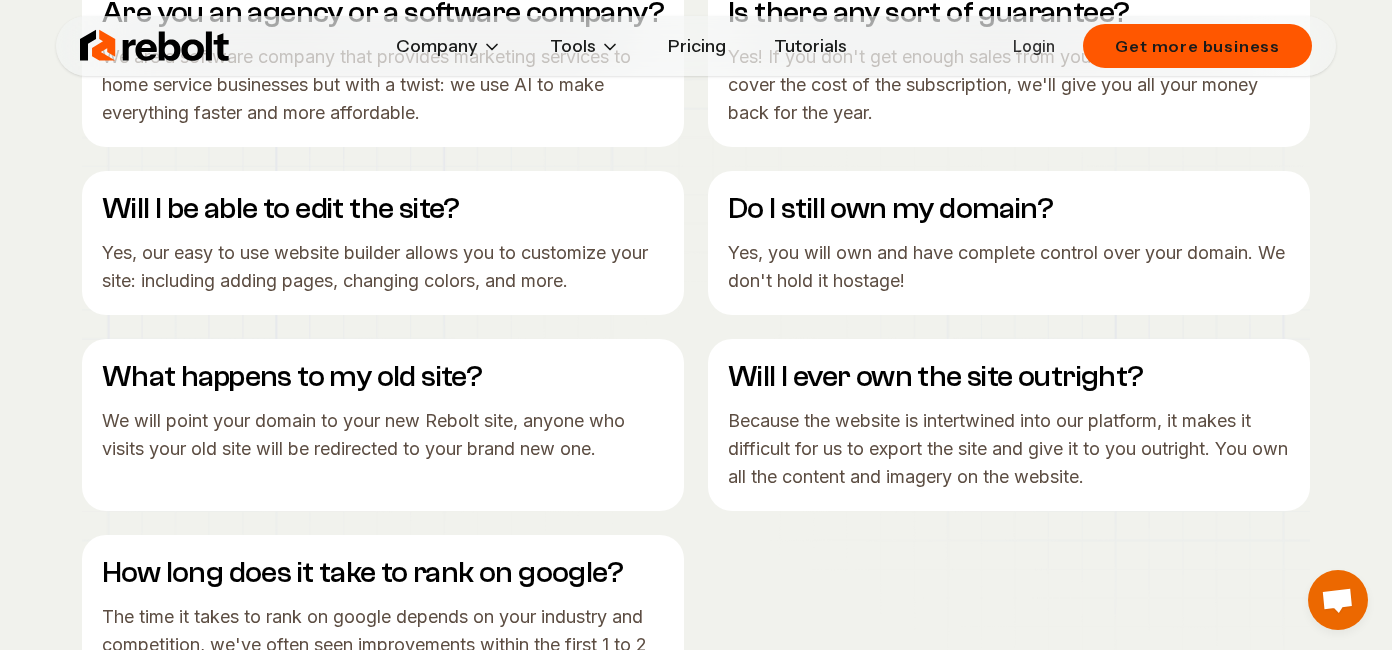 click on "Because the website is intertwined into our platform, it makes it difficult for us to export the site and give it to you outright. You own all the content and imagery on the website." at bounding box center (1009, 449) 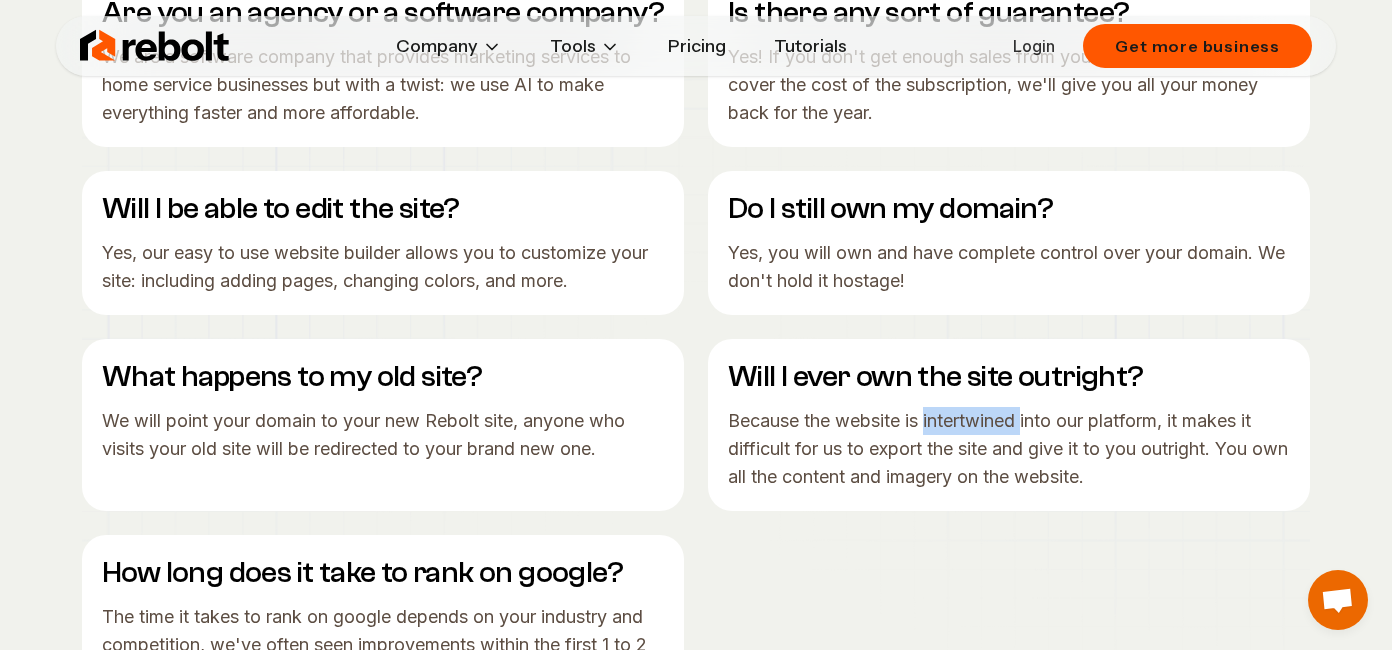 click on "Because the website is intertwined into our platform, it makes it difficult for us to export the site and give it to you outright. You own all the content and imagery on the website." at bounding box center [1009, 449] 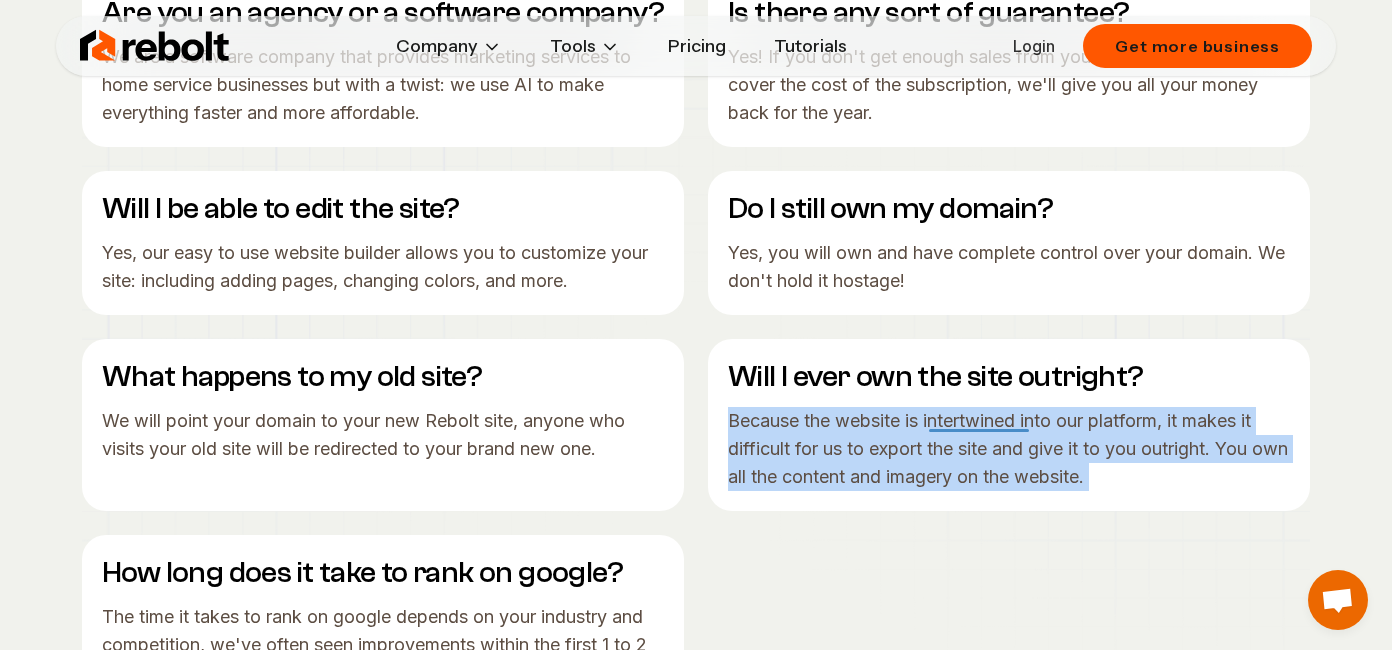 click on "Because the website is intertwined into our platform, it makes it difficult for us to export the site and give it to you outright. You own all the content and imagery on the website." at bounding box center (1009, 449) 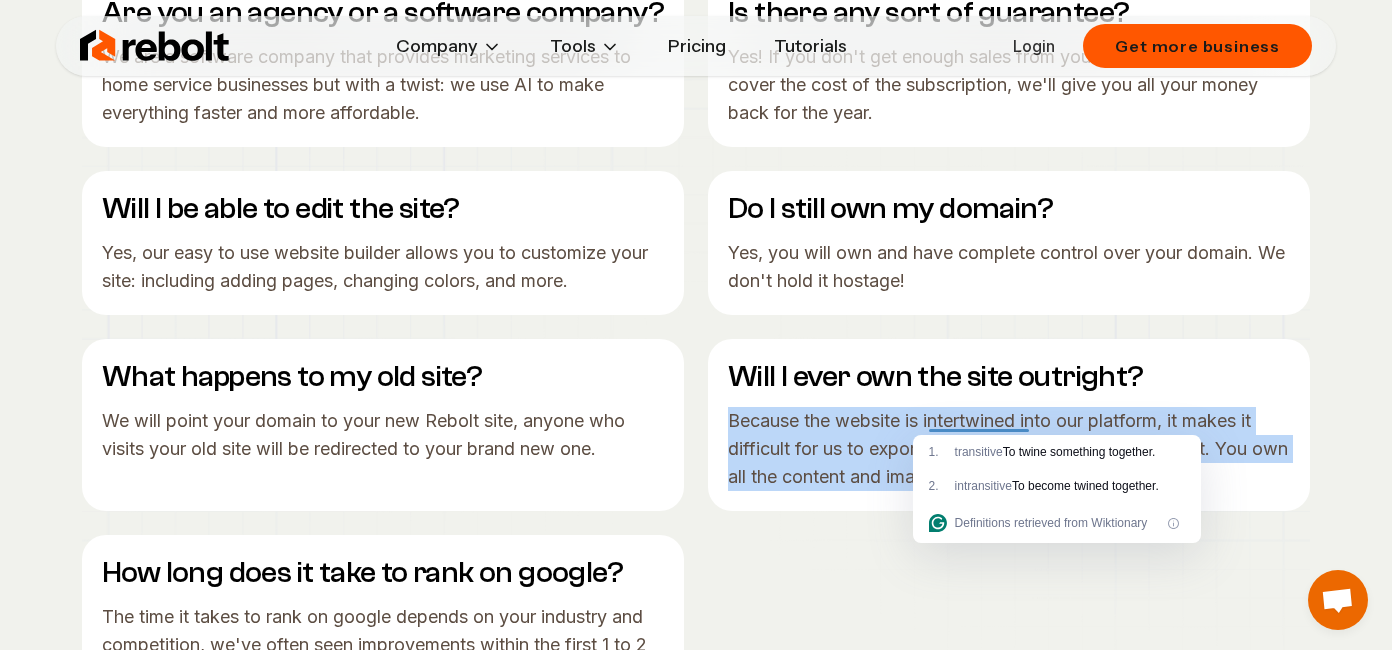 click on "Because the website is intertwined into our platform, it makes it difficult for us to export the site and give it to you outright. You own all the content and imagery on the website." at bounding box center [1009, 449] 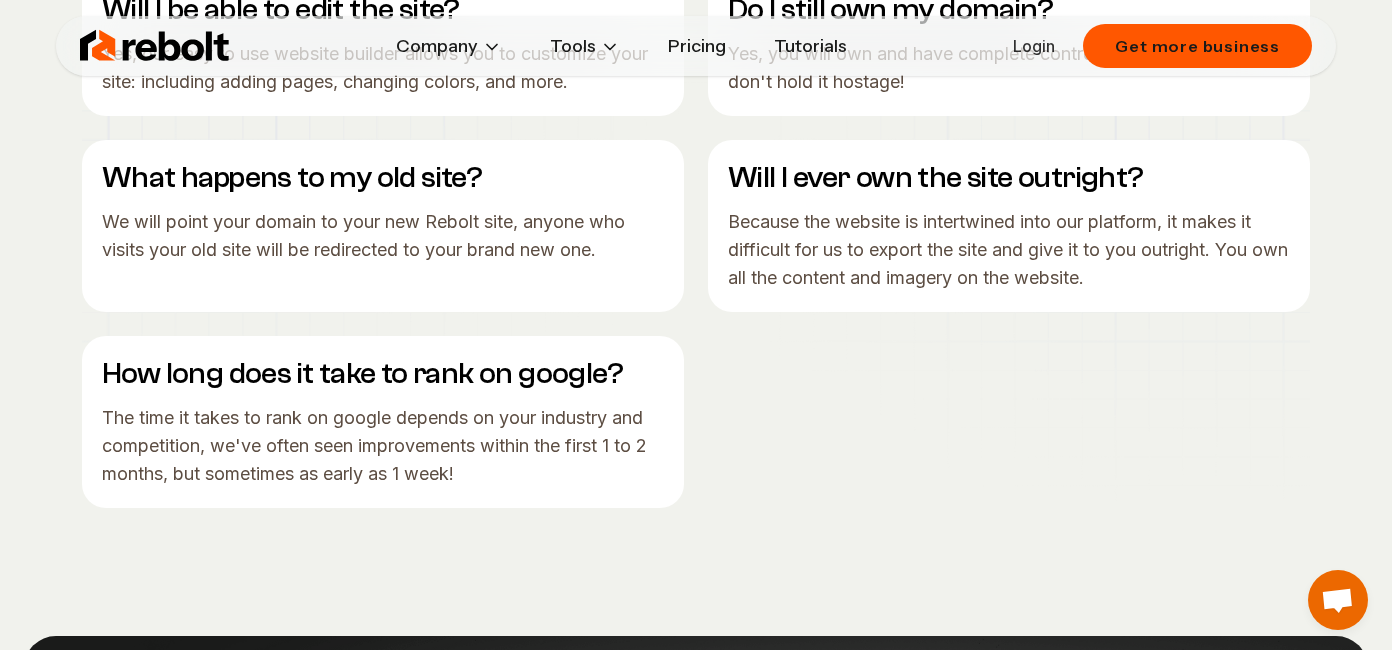 scroll, scrollTop: 3400, scrollLeft: 0, axis: vertical 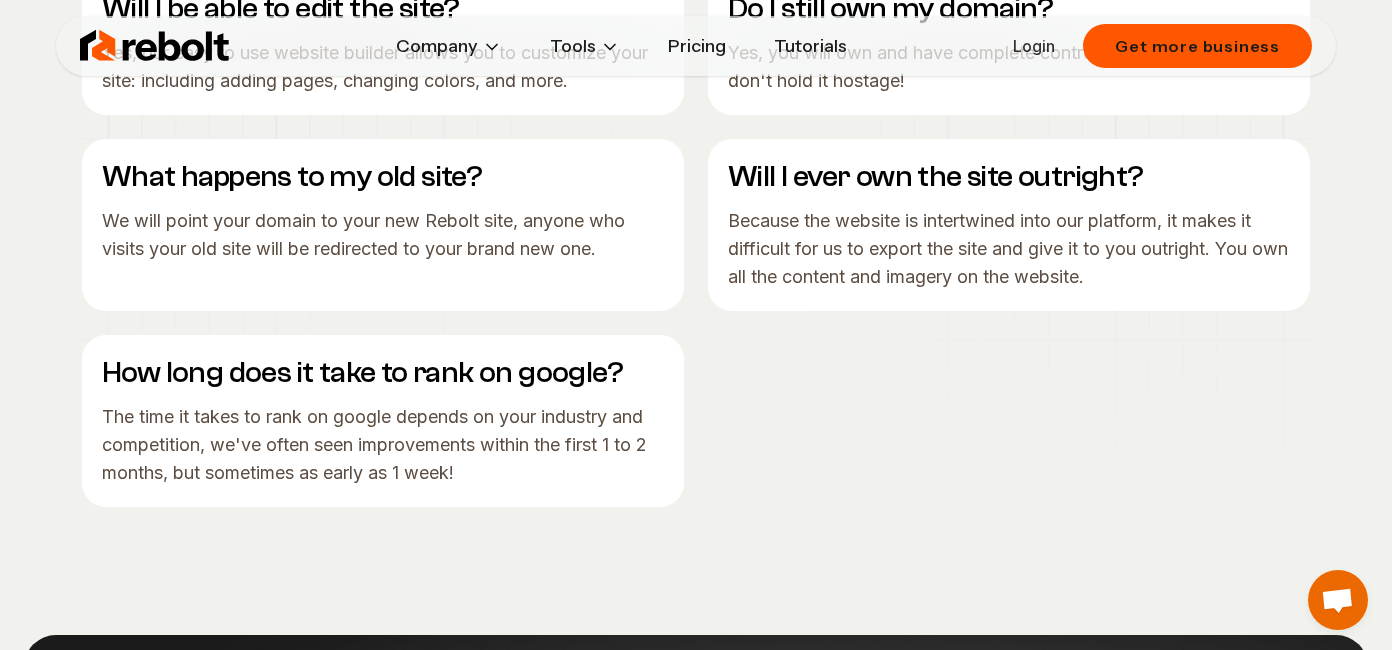 click on "How long does it take to rank on google?" at bounding box center (383, 373) 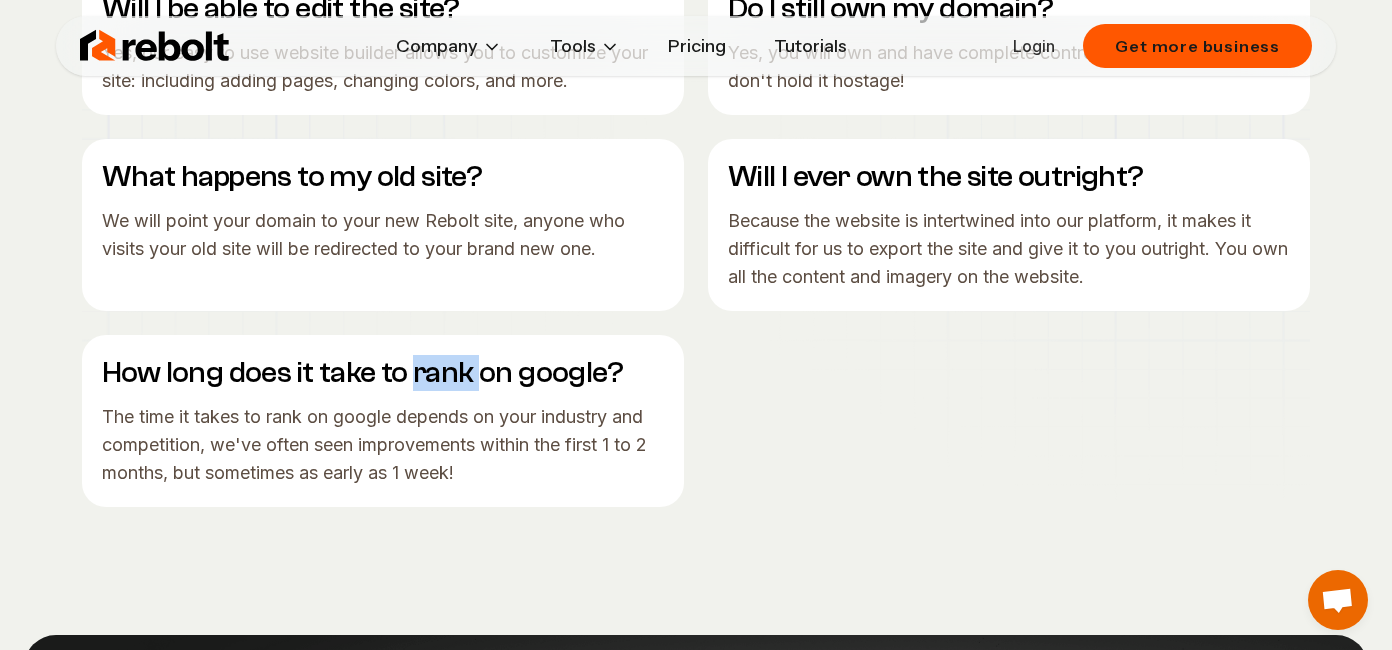 click on "How long does it take to rank on google?" at bounding box center (383, 373) 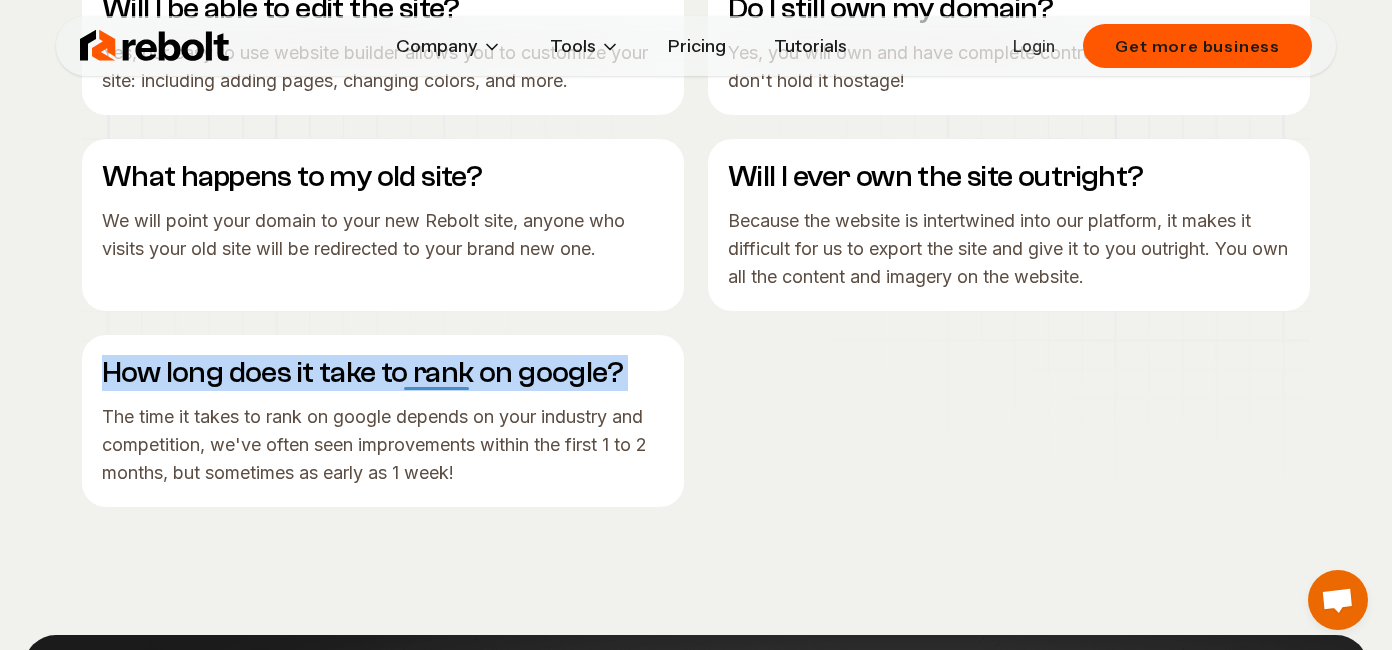 click on "How long does it take to rank on google?" at bounding box center [383, 373] 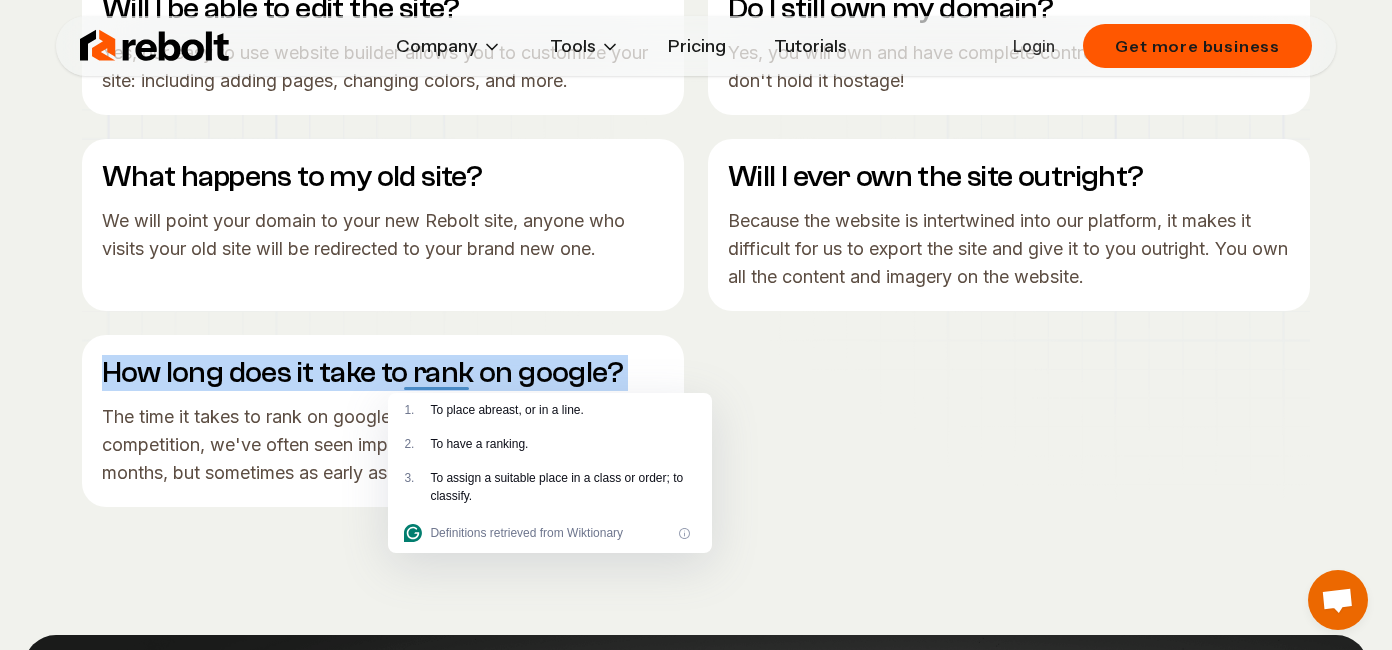 click on "How long does it take to rank on google?" at bounding box center [383, 373] 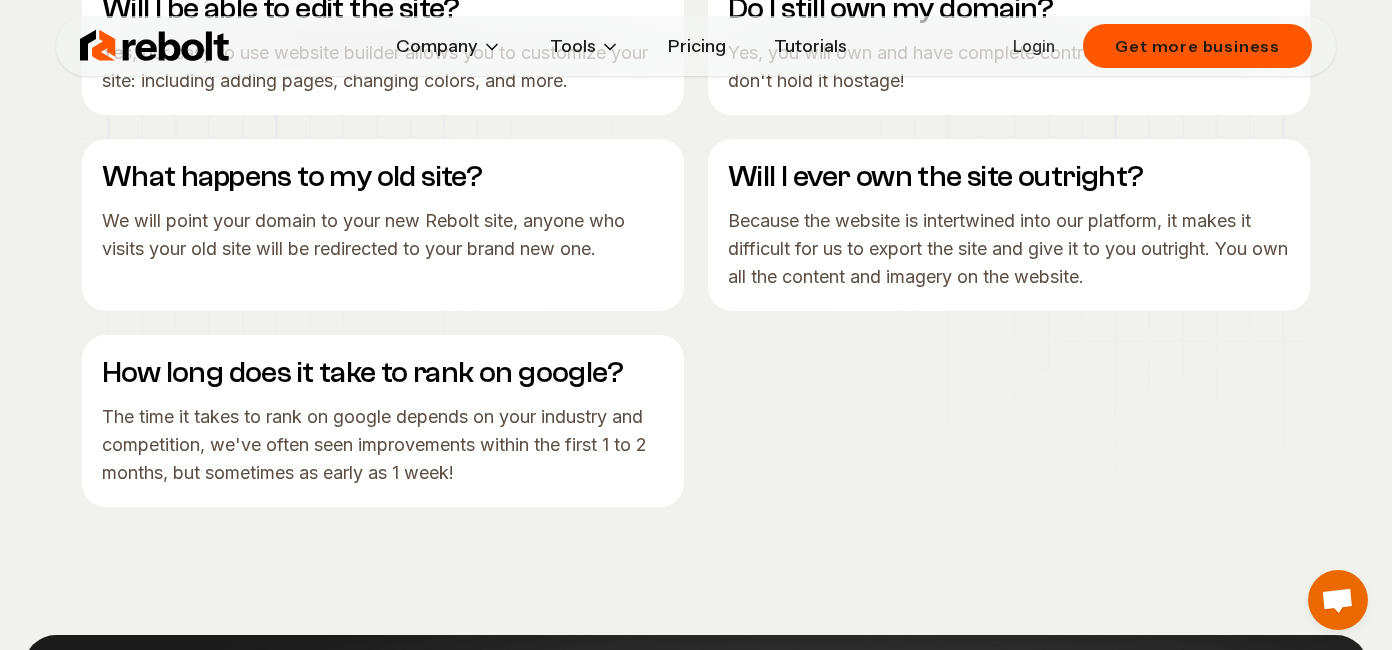 click on "The time it takes to rank on google depends on your industry and competition, we've often seen improvements within the first 1 to 2 months, but sometimes as early as 1 week!" at bounding box center [383, 445] 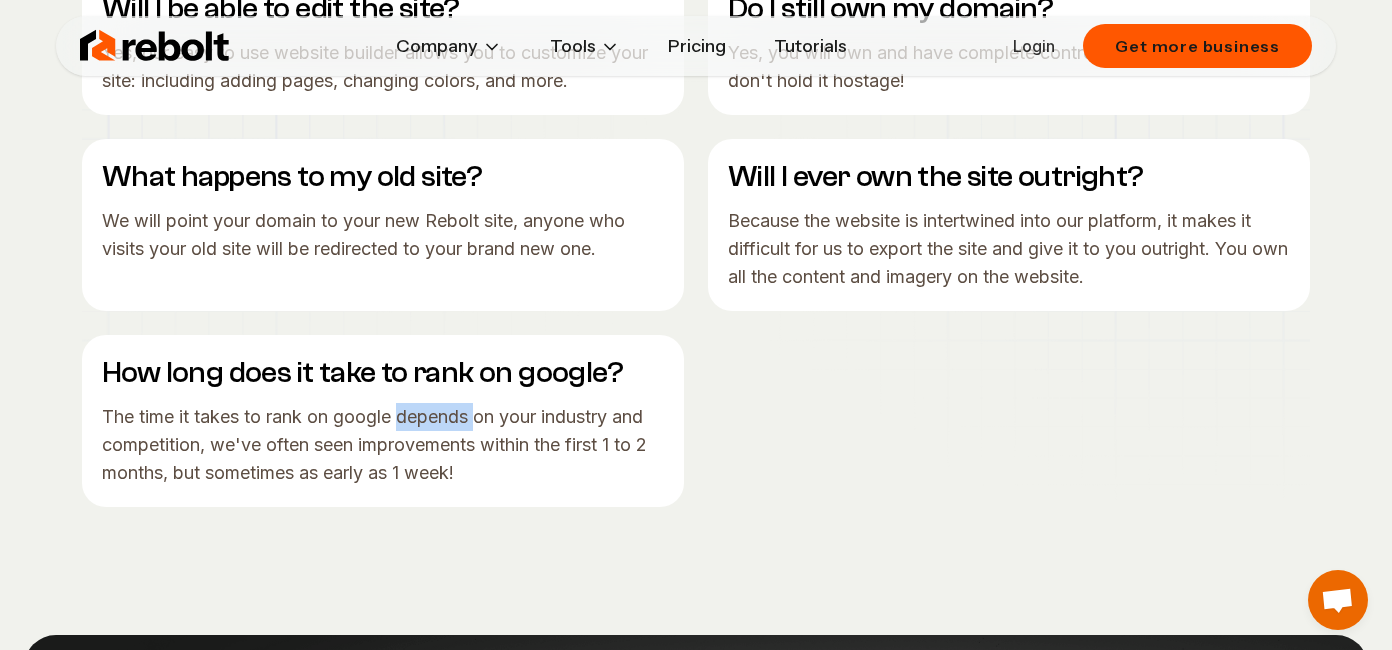 click on "The time it takes to rank on google depends on your industry and competition, we've often seen improvements within the first 1 to 2 months, but sometimes as early as 1 week!" at bounding box center (383, 445) 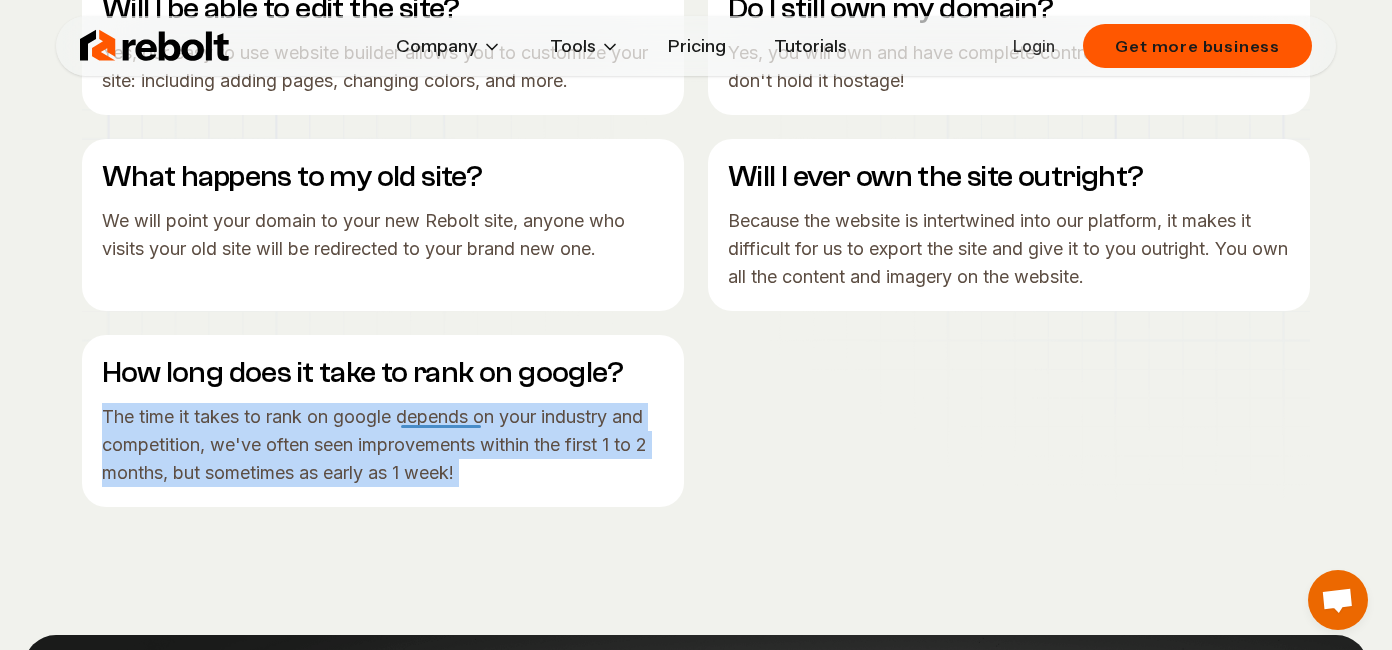 click on "The time it takes to rank on google depends on your industry and competition, we've often seen improvements within the first 1 to 2 months, but sometimes as early as 1 week!" at bounding box center (383, 445) 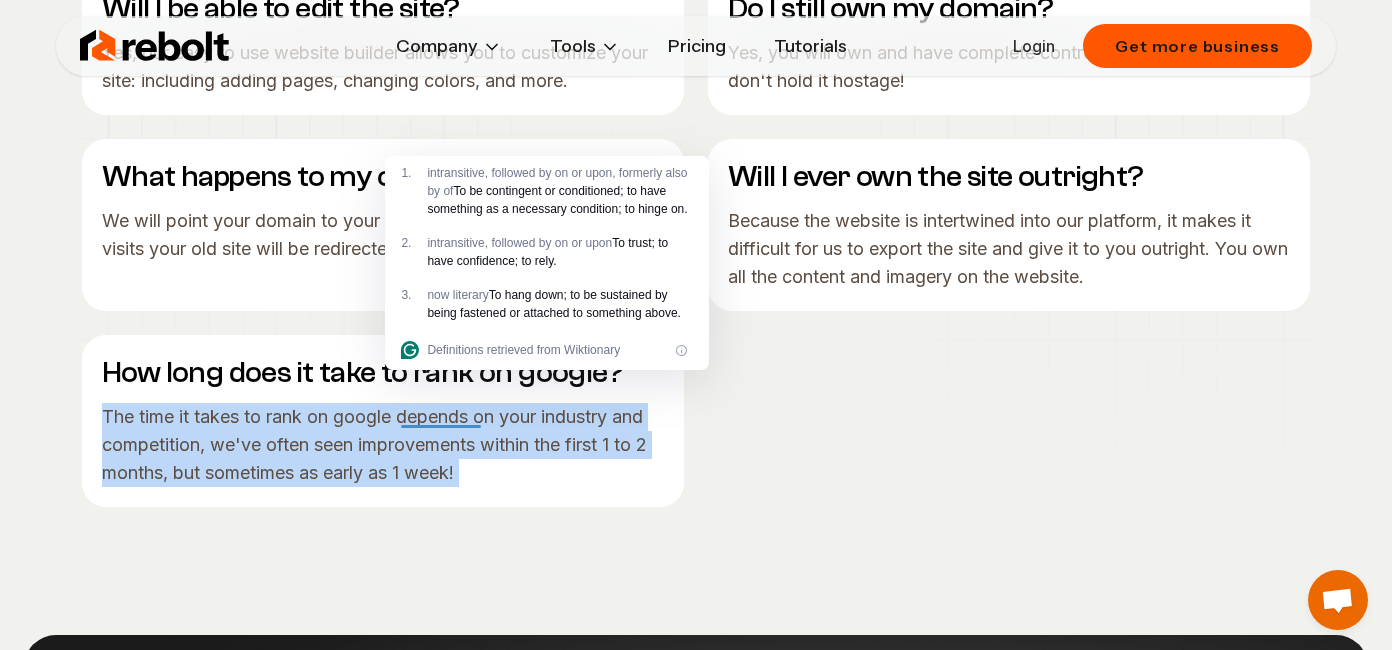 click on "The time it takes to rank on google depends on your industry and competition, we've often seen improvements within the first 1 to 2 months, but sometimes as early as 1 week!" at bounding box center (383, 445) 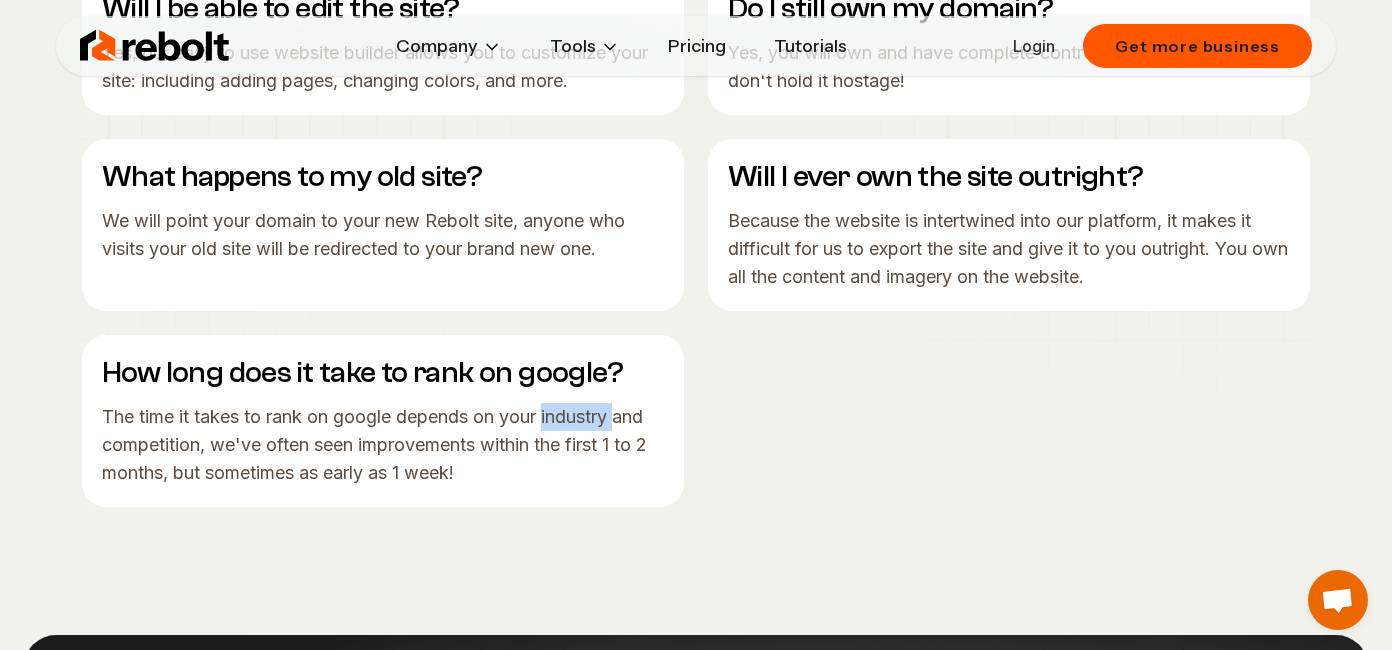 click on "The time it takes to rank on google depends on your industry and competition, we've often seen improvements within the first 1 to 2 months, but sometimes as early as 1 week!" at bounding box center (383, 445) 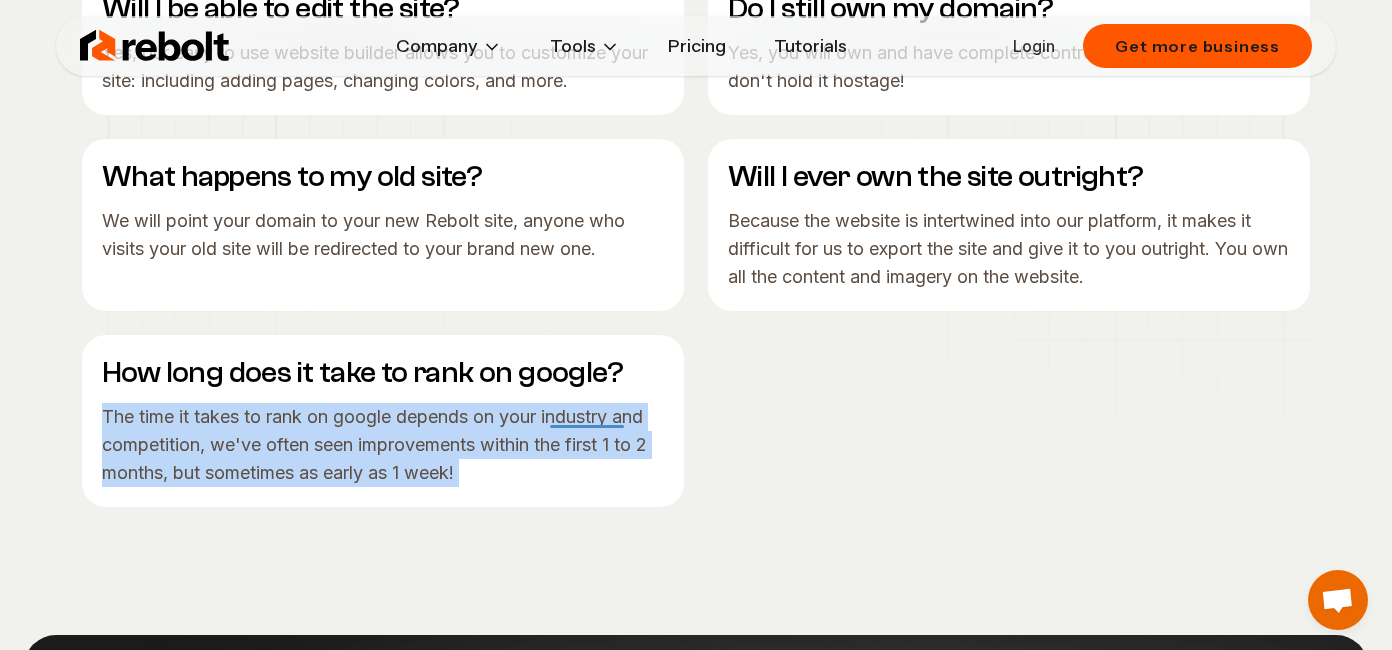 click on "The time it takes to rank on google depends on your industry and competition, we've often seen improvements within the first 1 to 2 months, but sometimes as early as 1 week!" at bounding box center (383, 445) 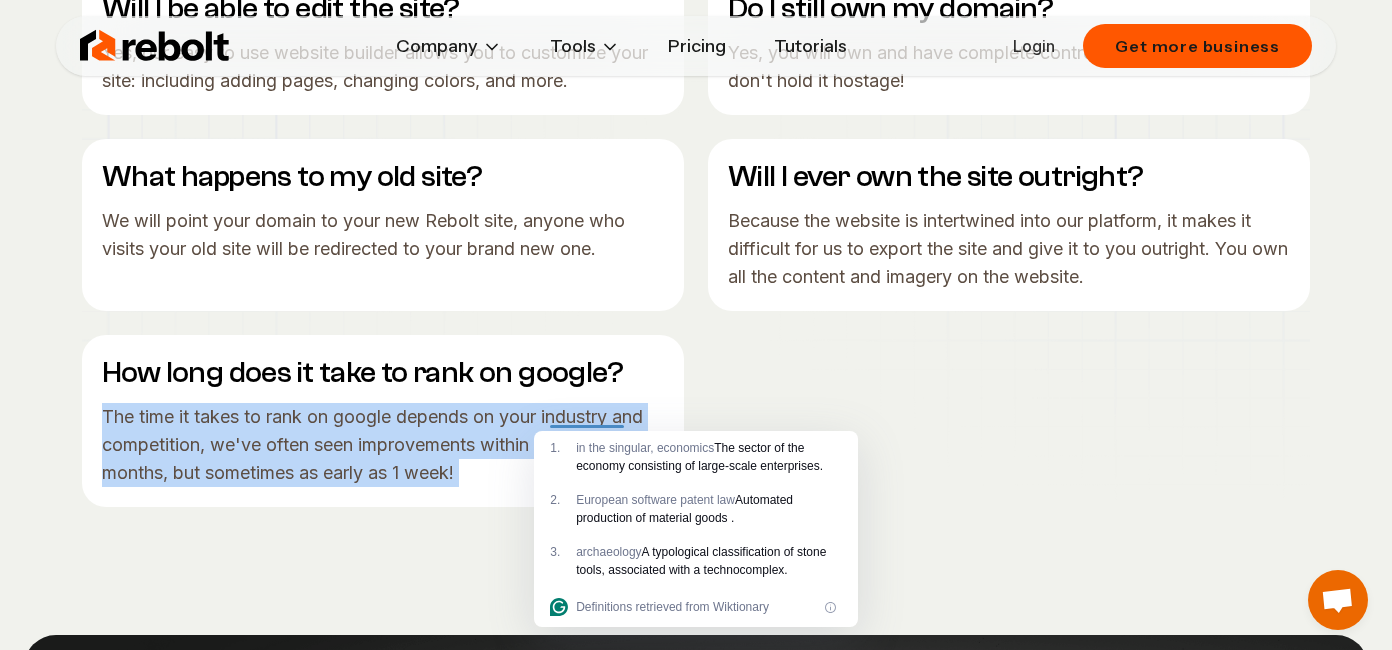 click on "The time it takes to rank on google depends on your industry and competition, we've often seen improvements within the first 1 to 2 months, but sometimes as early as 1 week!" at bounding box center [383, 445] 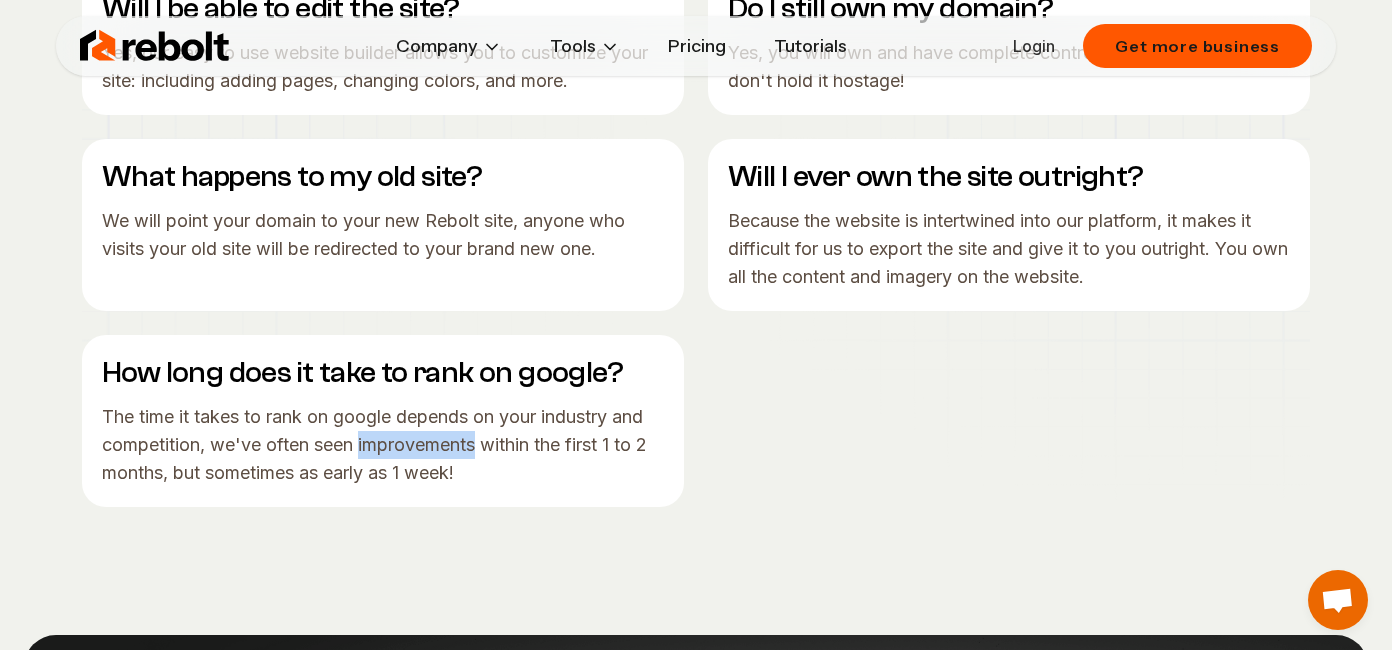 click on "The time it takes to rank on google depends on your industry and competition, we've often seen improvements within the first 1 to 2 months, but sometimes as early as 1 week!" at bounding box center (383, 445) 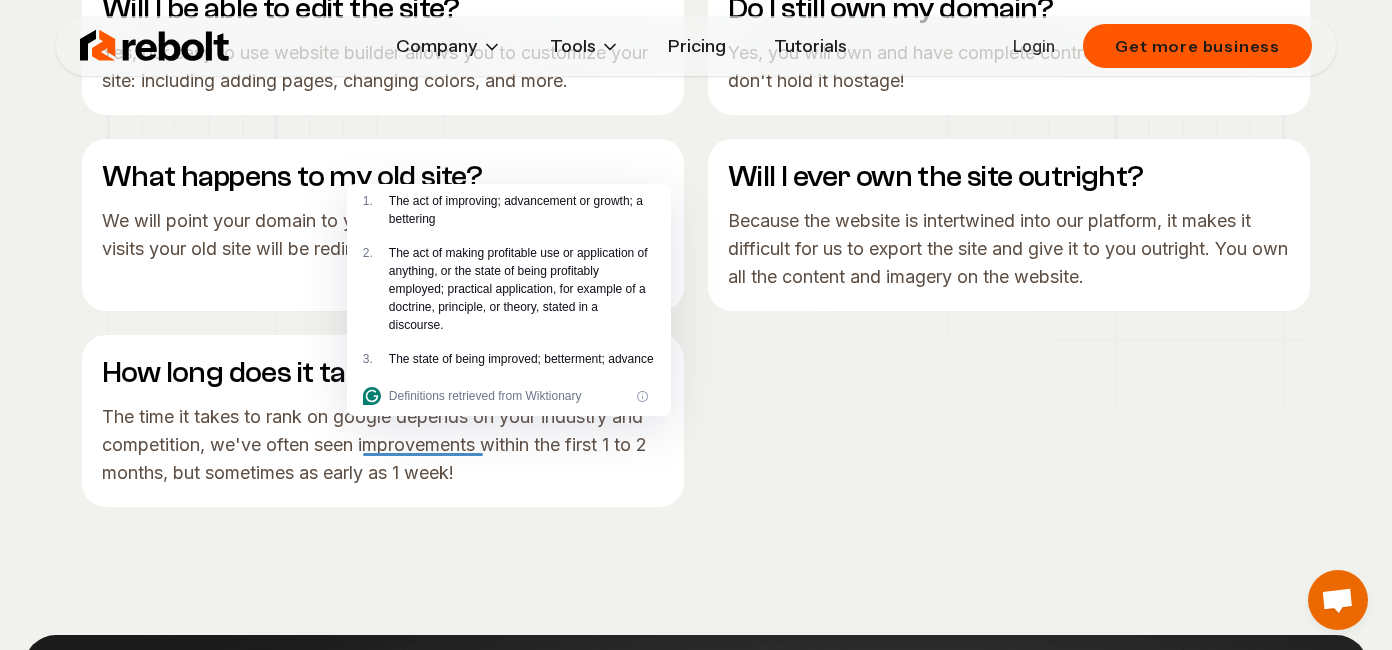 click on "The time it takes to rank on google depends on your industry and competition, we've often seen improvements within the first 1 to 2 months, but sometimes as early as 1 week!" at bounding box center (383, 445) 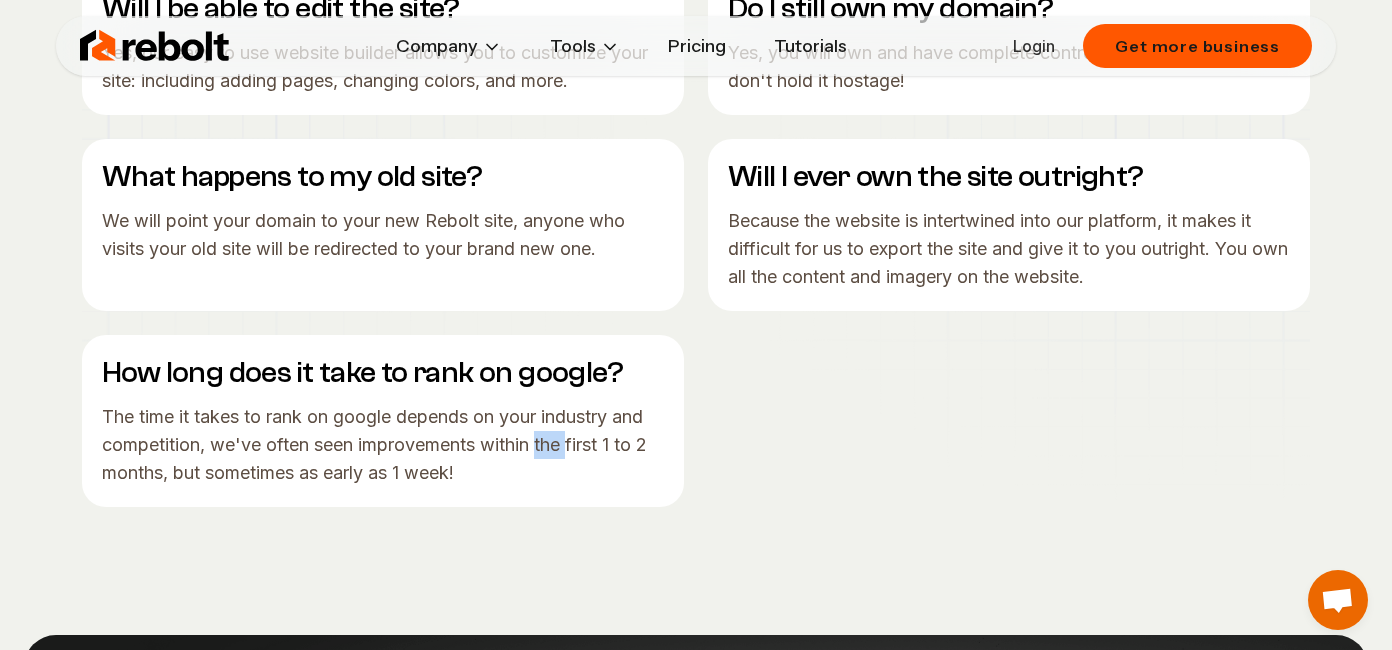 click on "The time it takes to rank on google depends on your industry and competition, we've often seen improvements within the first 1 to 2 months, but sometimes as early as 1 week!" at bounding box center [383, 445] 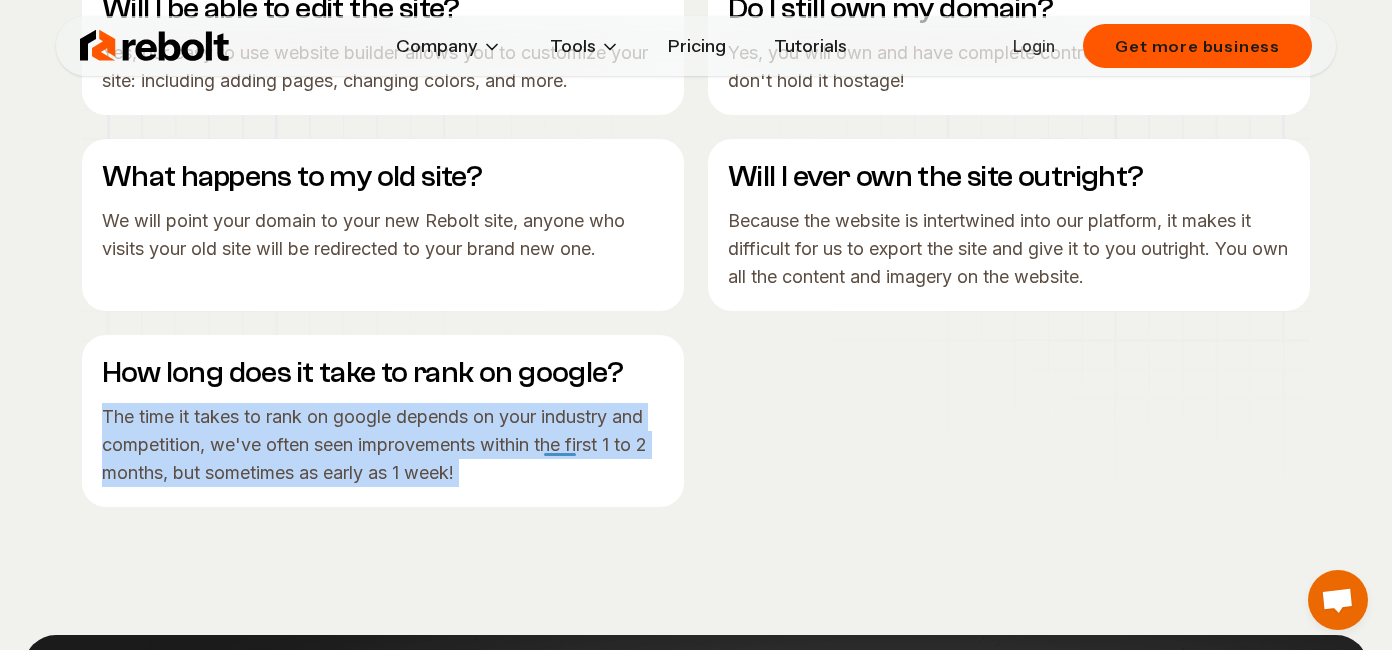 click on "The time it takes to rank on google depends on your industry and competition, we've often seen improvements within the first 1 to 2 months, but sometimes as early as 1 week!" at bounding box center (383, 445) 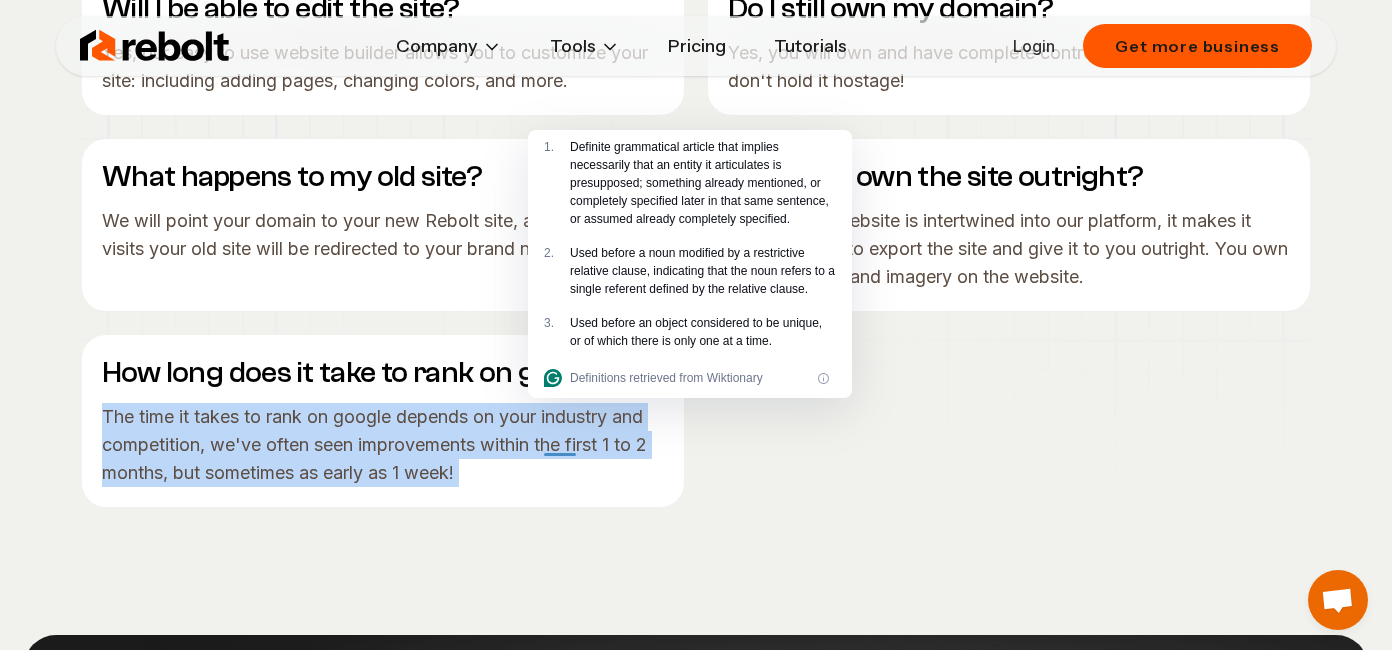 click on "The time it takes to rank on google depends on your industry and competition, we've often seen improvements within the first 1 to 2 months, but sometimes as early as 1 week!" at bounding box center [383, 445] 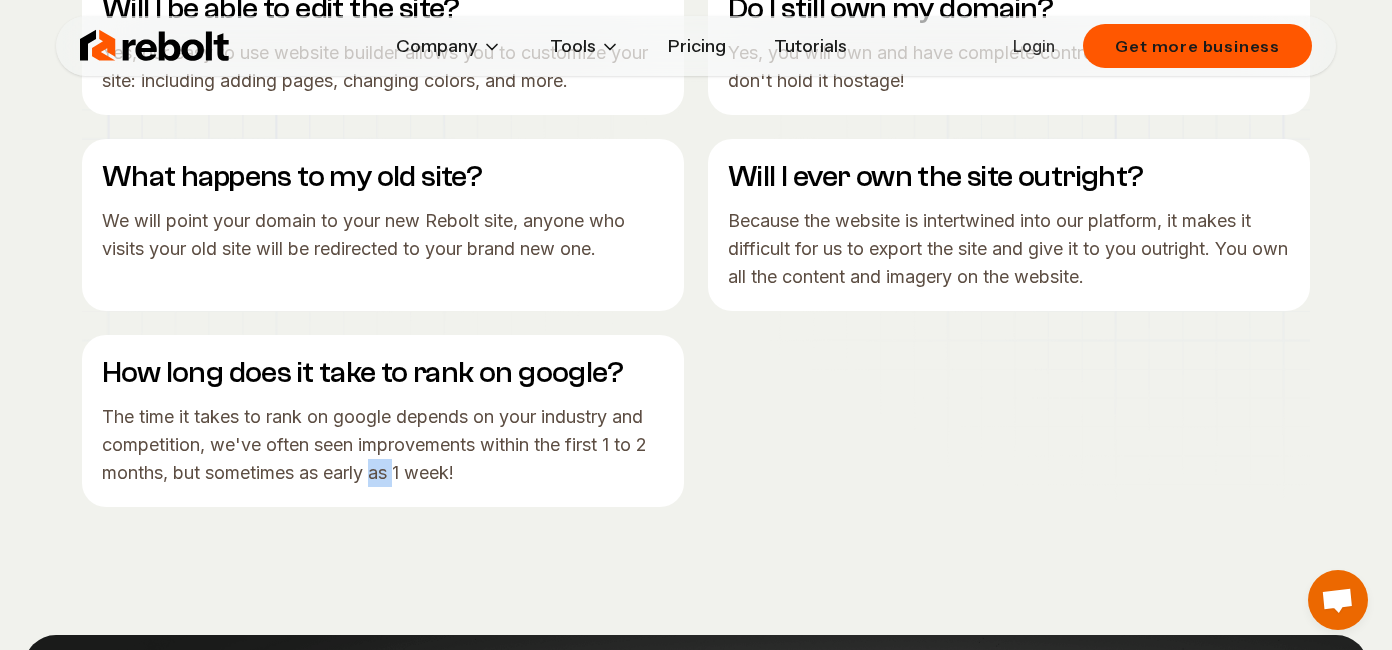 click on "The time it takes to rank on google depends on your industry and competition, we've often seen improvements within the first 1 to 2 months, but sometimes as early as 1 week!" at bounding box center [383, 445] 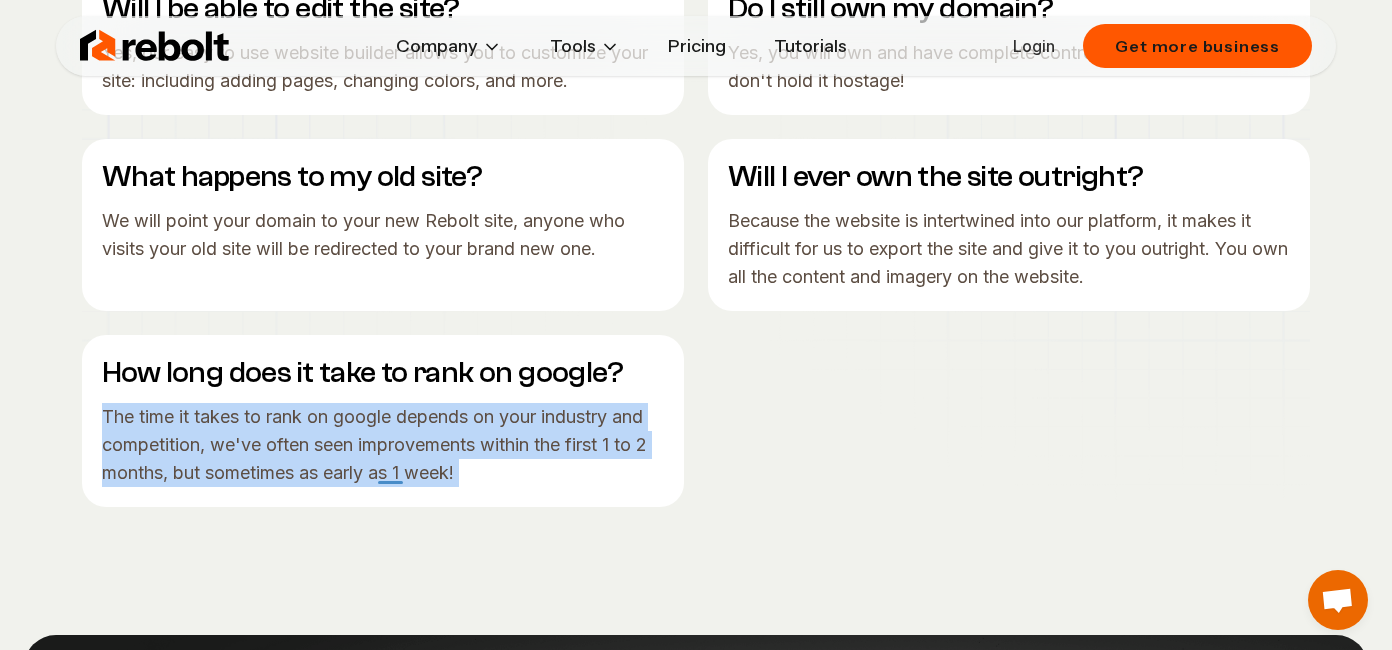 click on "The time it takes to rank on google depends on your industry and competition, we've often seen improvements within the first 1 to 2 months, but sometimes as early as 1 week!" at bounding box center (383, 445) 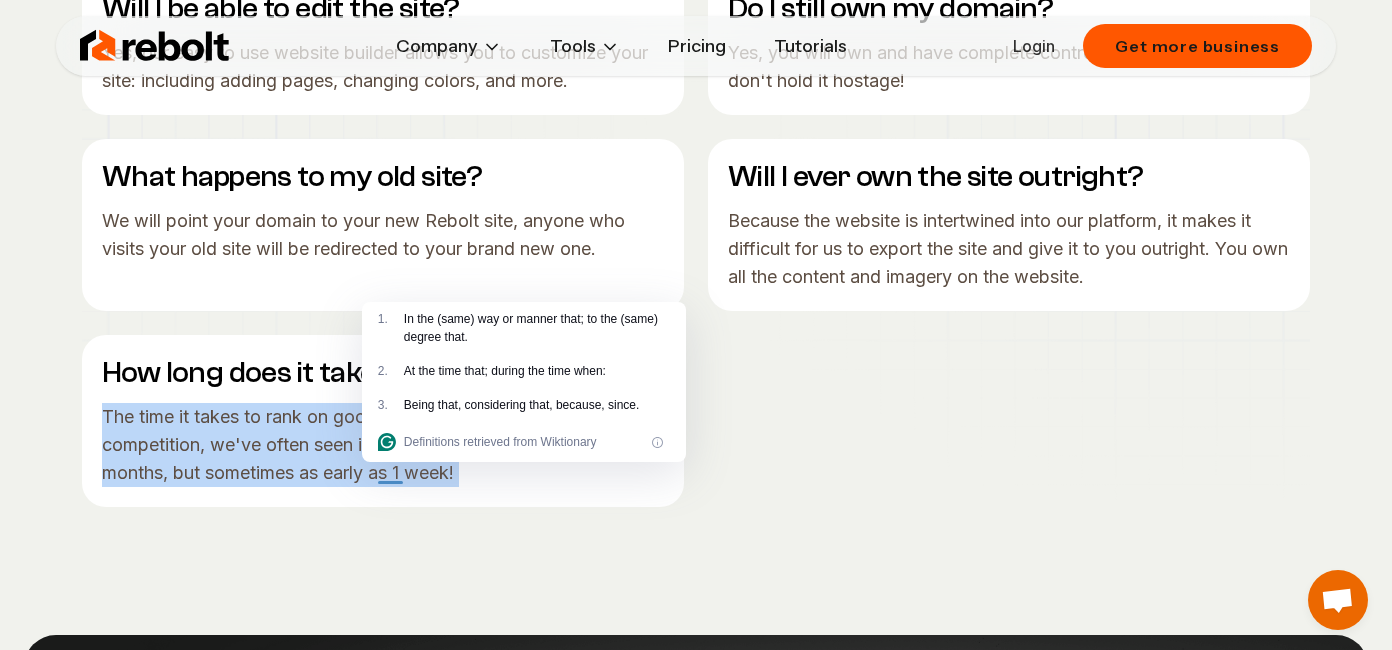click on "The time it takes to rank on google depends on your industry and competition, we've often seen improvements within the first 1 to 2 months, but sometimes as early as 1 week!" at bounding box center [383, 445] 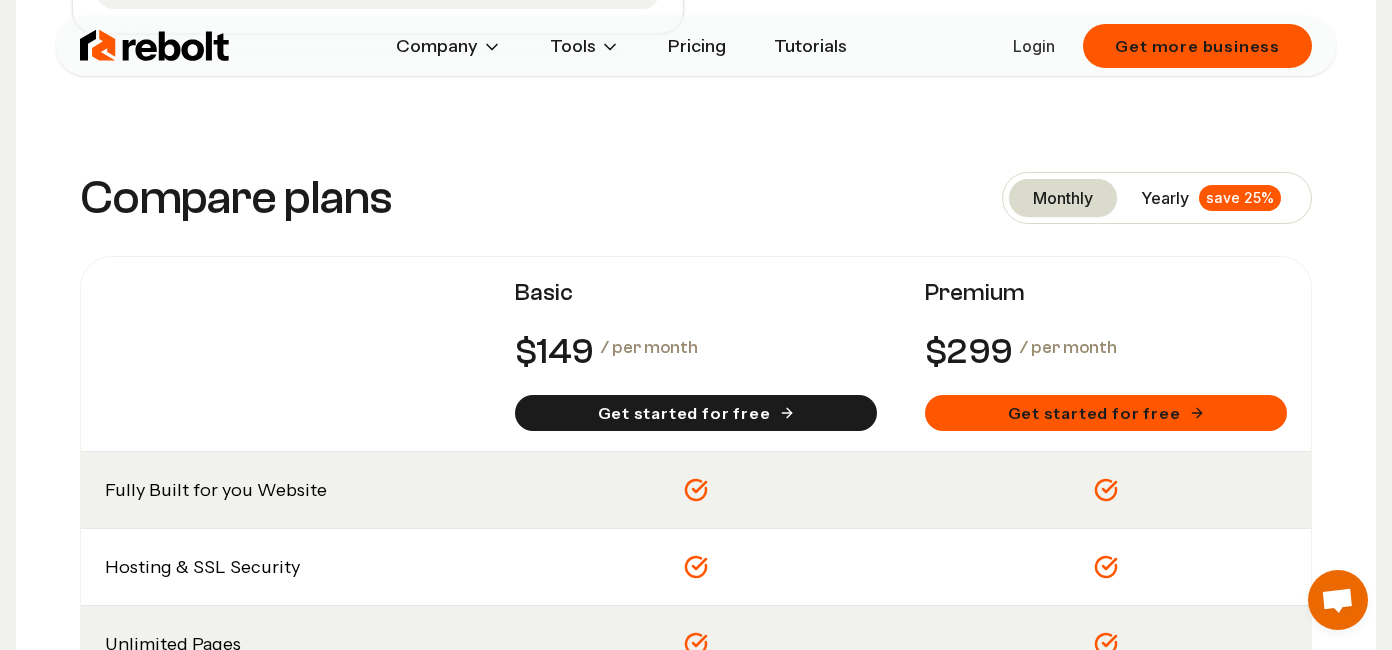 scroll, scrollTop: 1357, scrollLeft: 0, axis: vertical 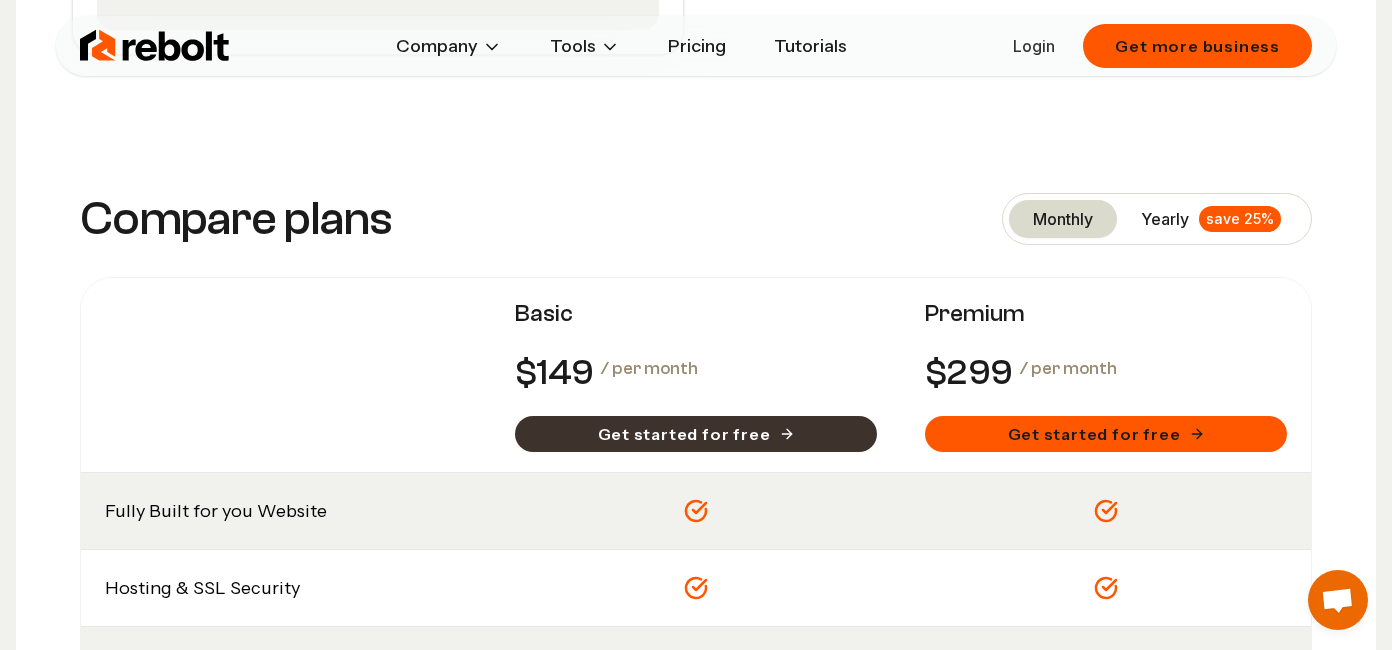 click on "Get started for free" at bounding box center (696, 434) 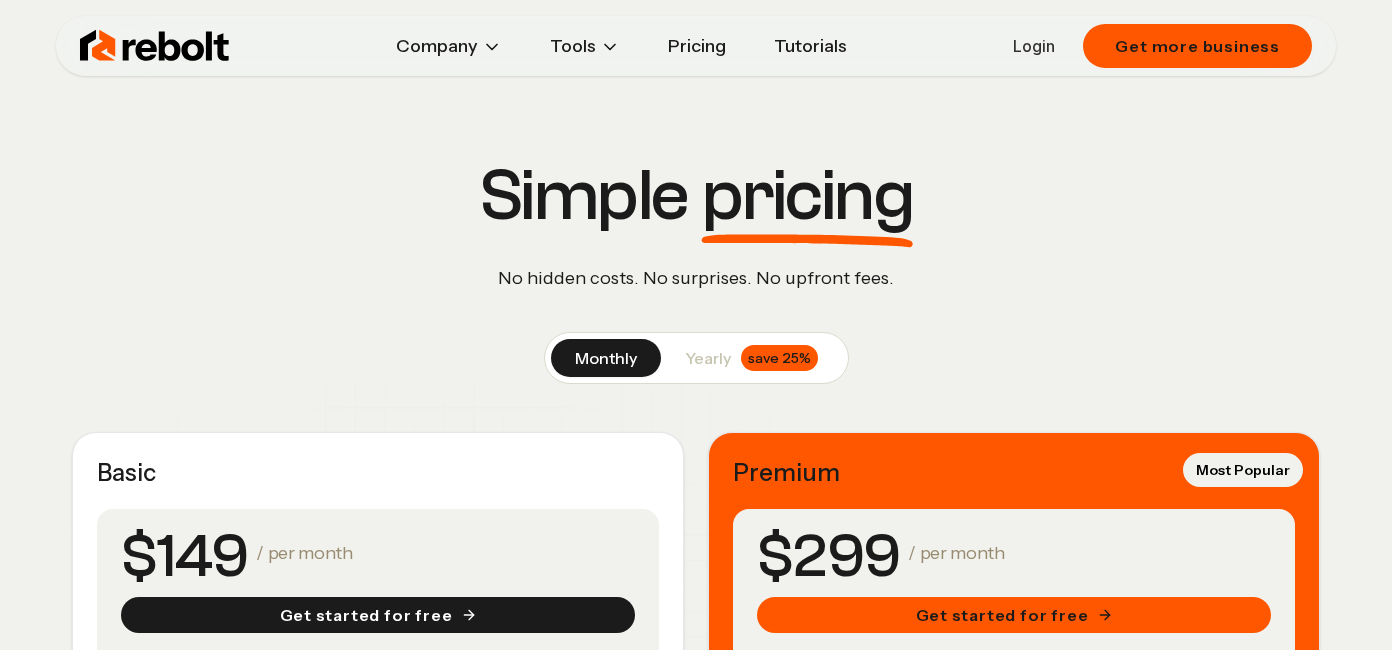 scroll, scrollTop: 1197, scrollLeft: 0, axis: vertical 